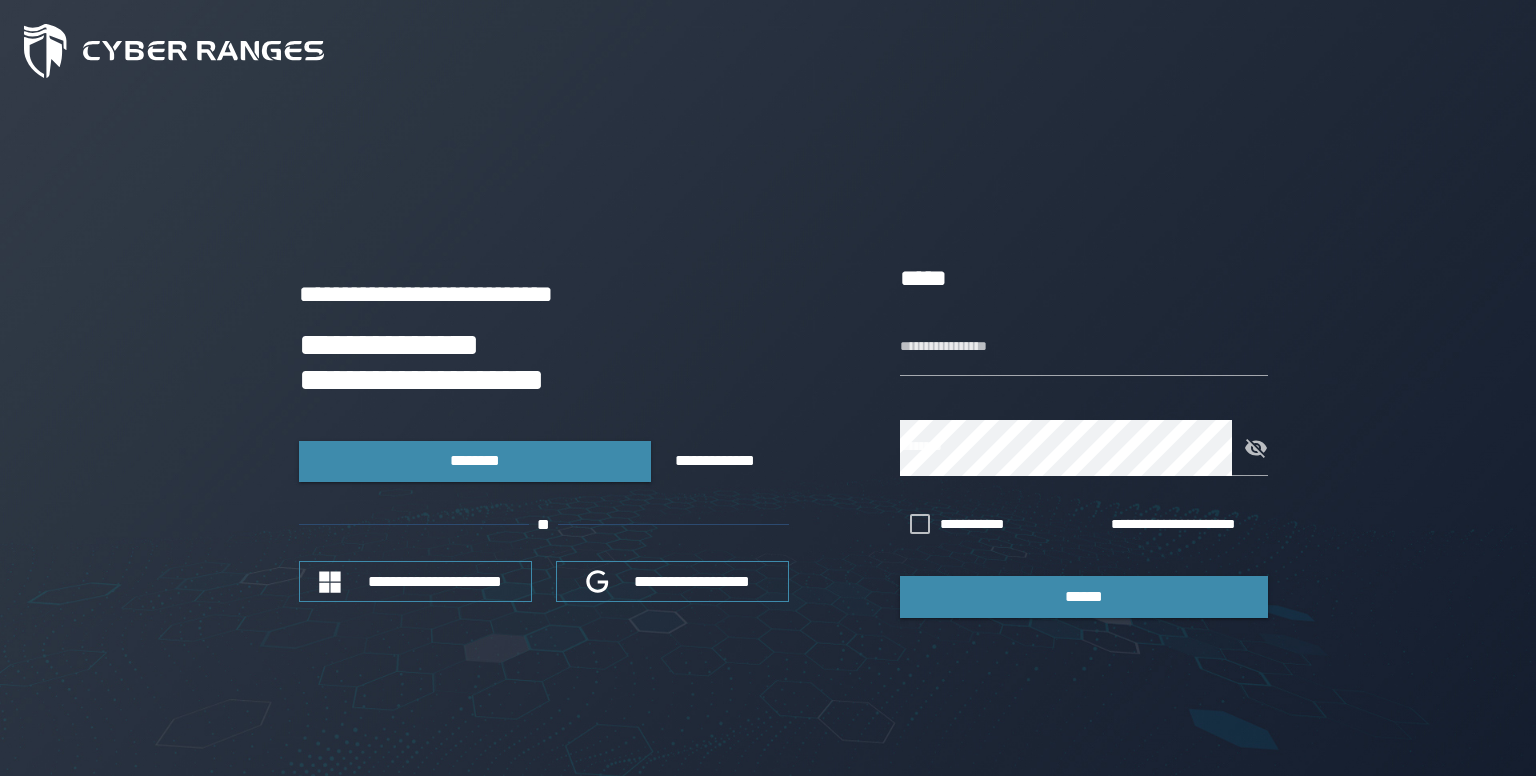 scroll, scrollTop: 0, scrollLeft: 0, axis: both 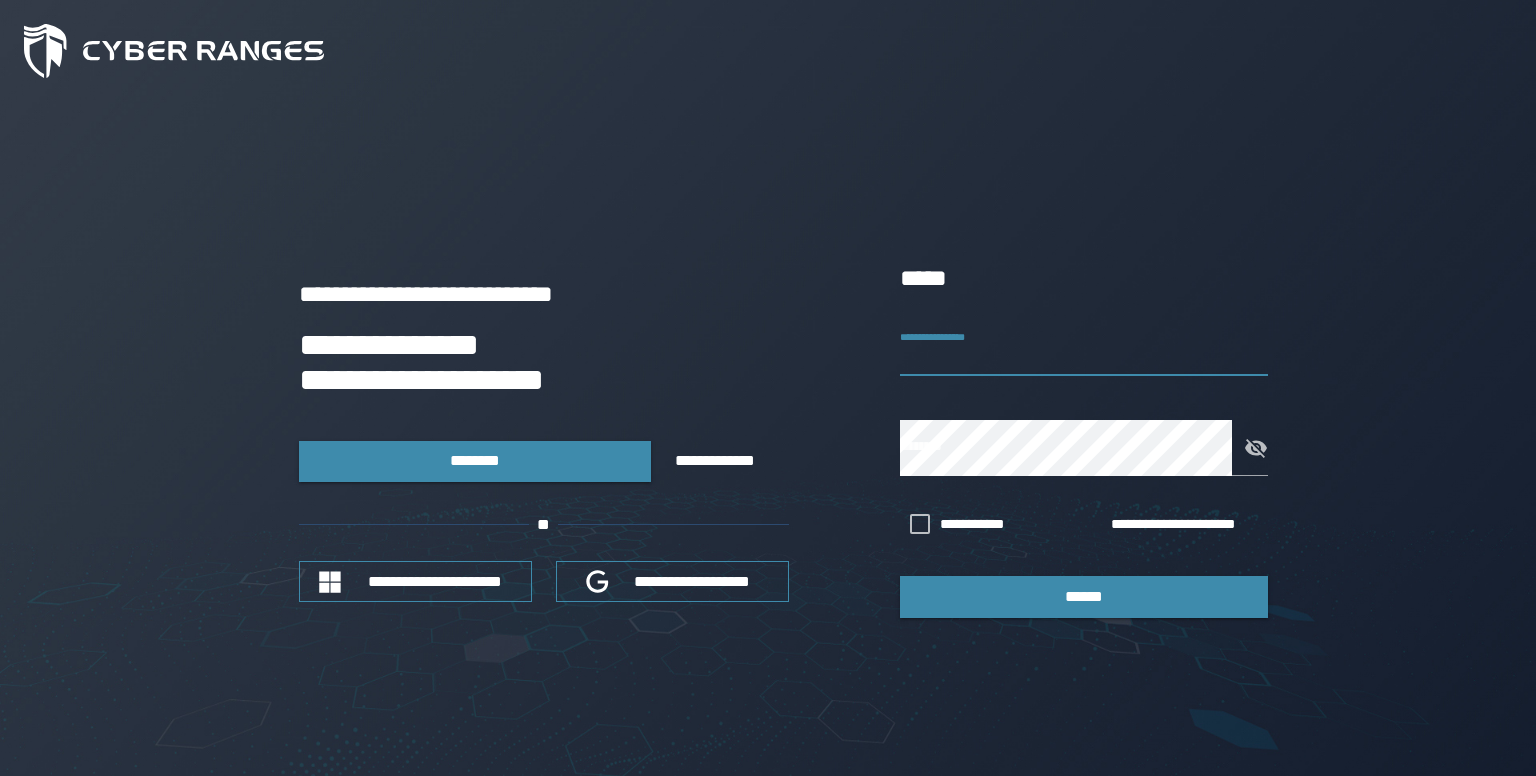 click on "**********" at bounding box center (1084, 348) 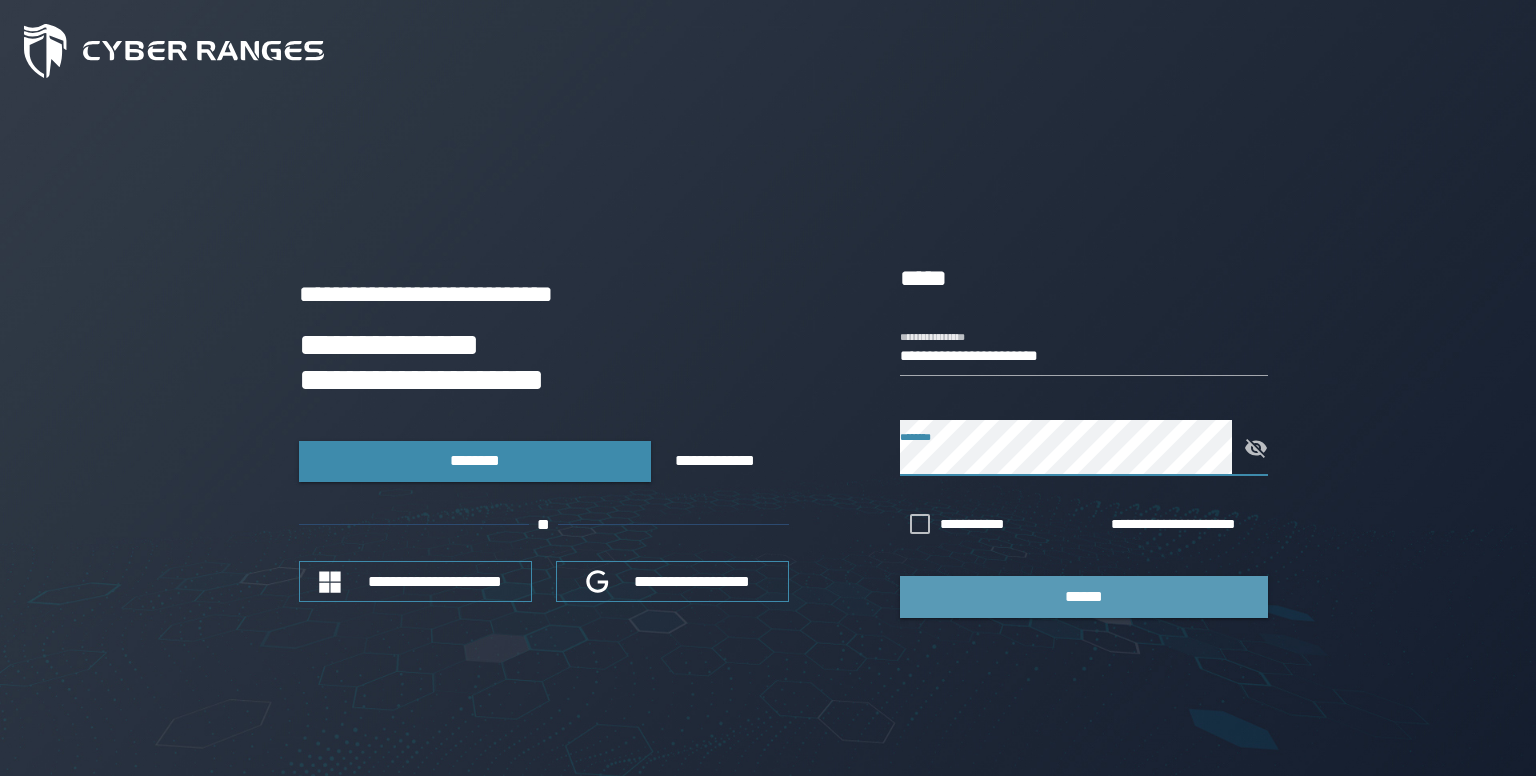 click on "******" at bounding box center (1084, 596) 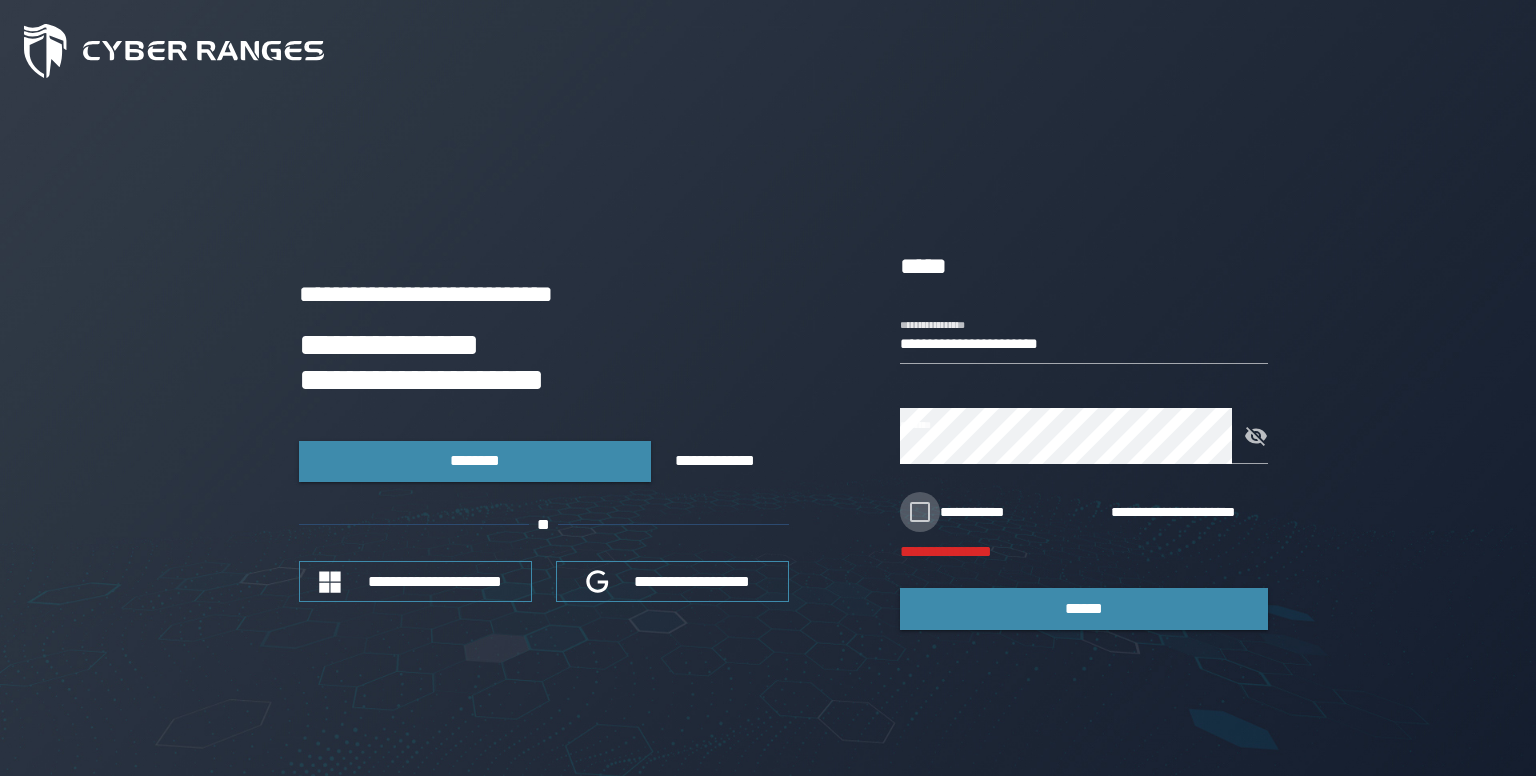 click at bounding box center [920, 512] 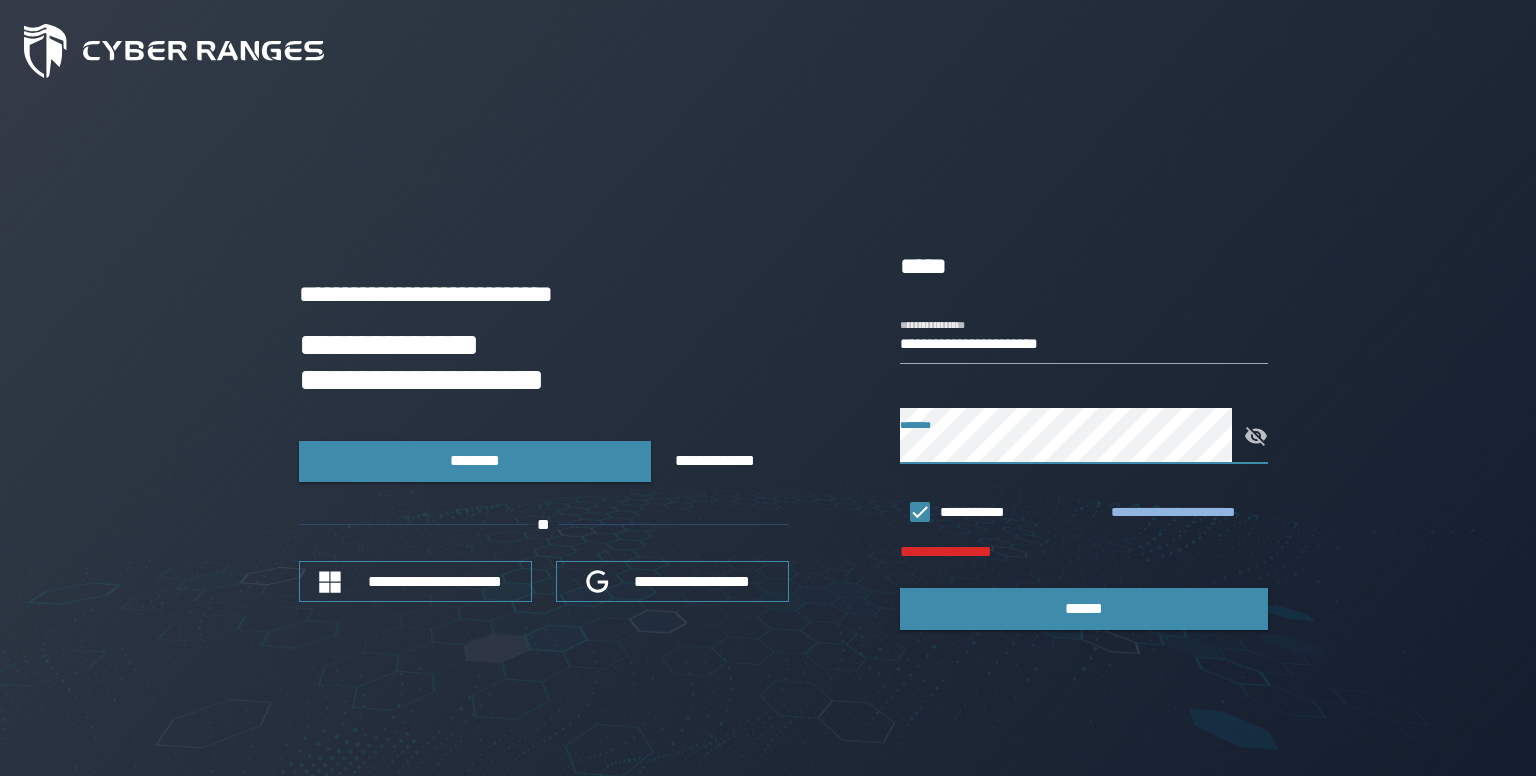 click on "**********" at bounding box center [1185, 513] 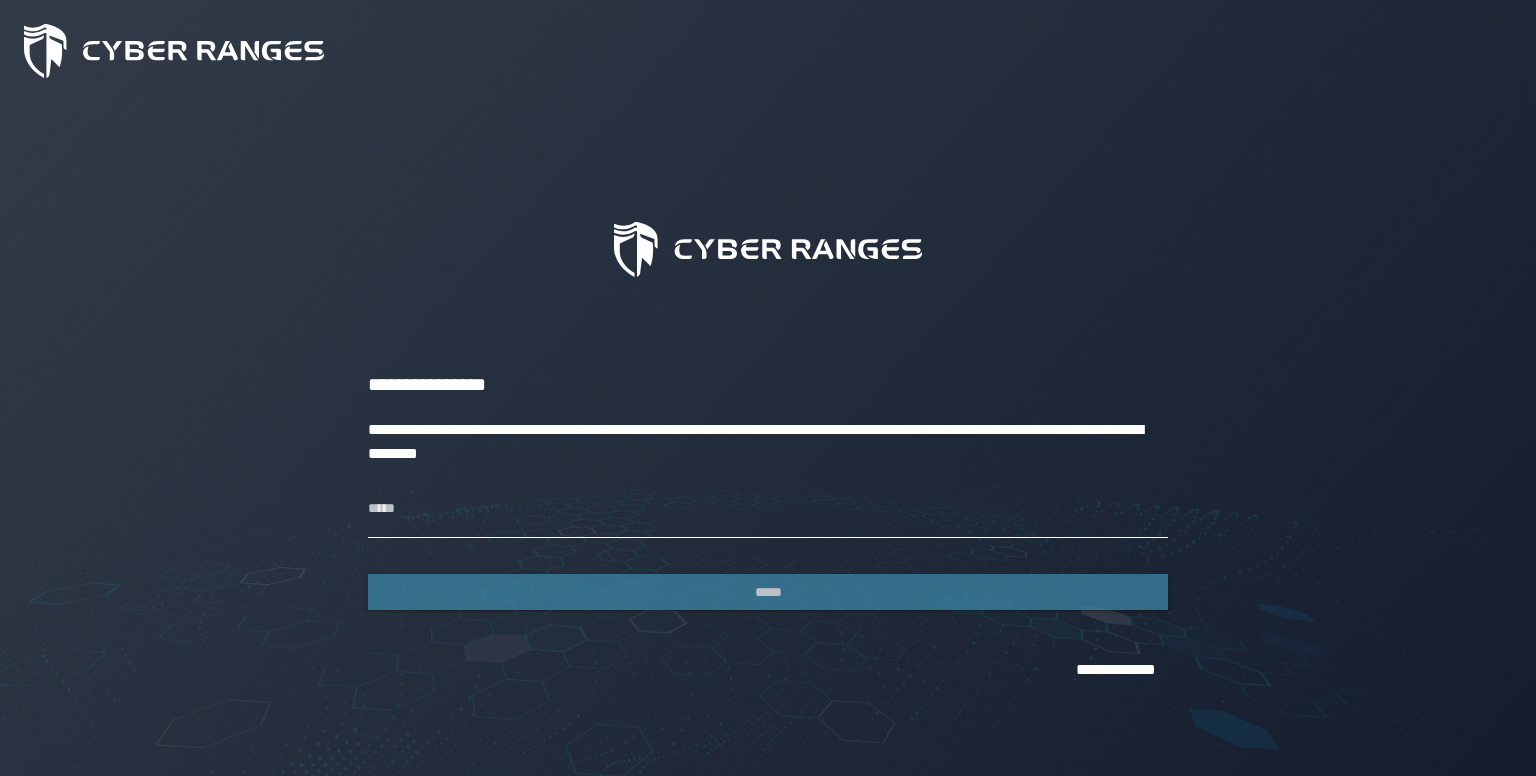 click on "*****" at bounding box center [768, 510] 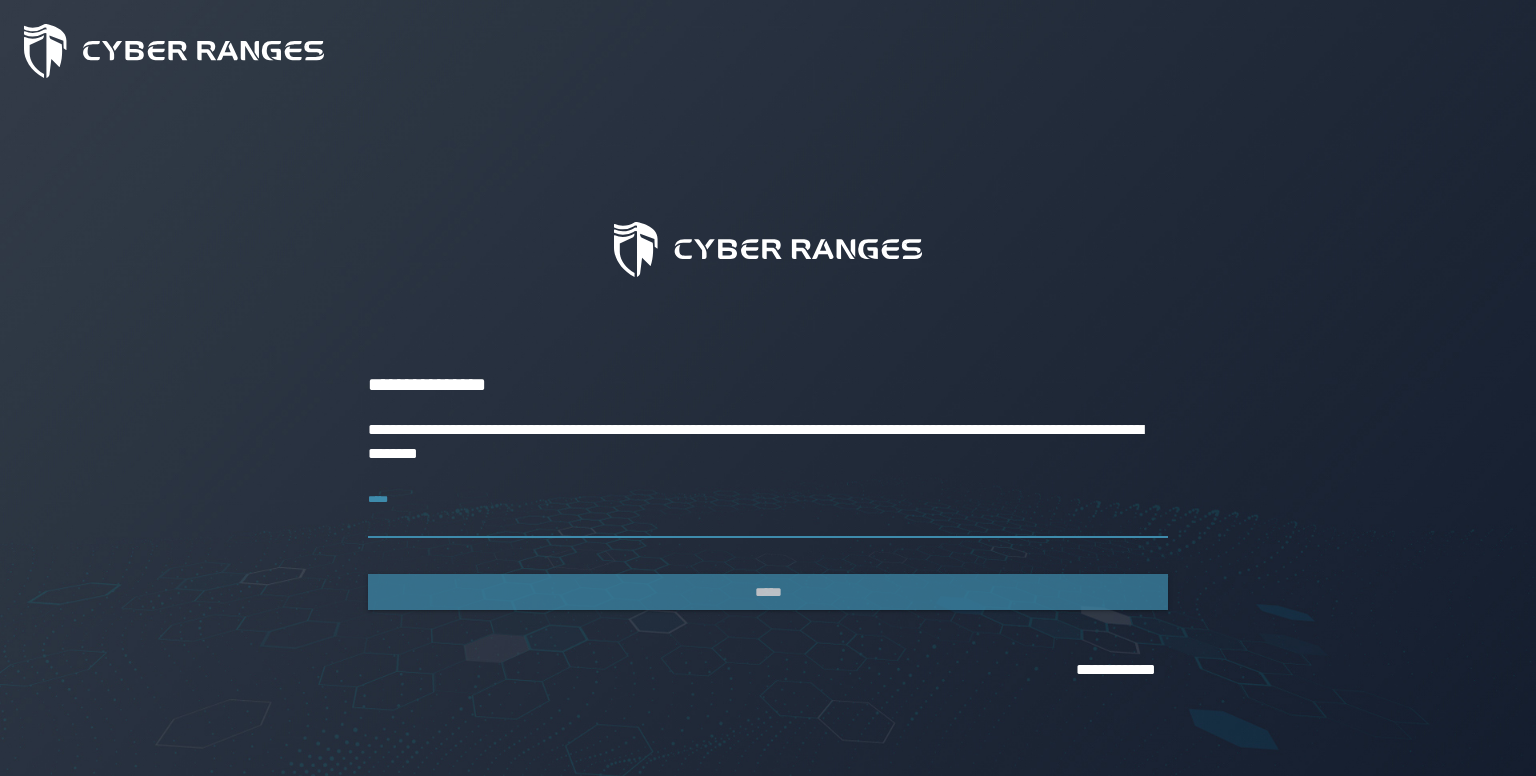 type on "**********" 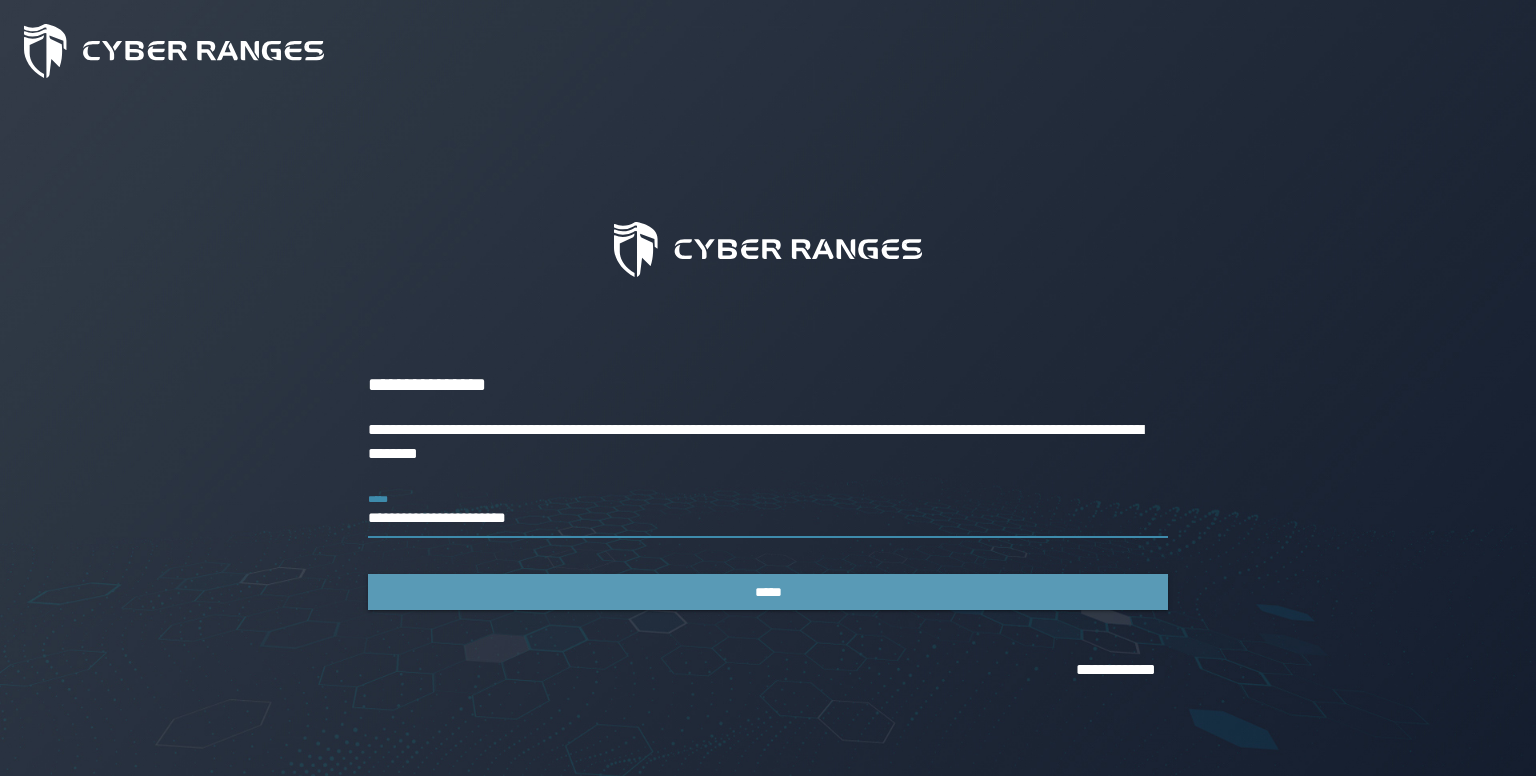 click on "*****" at bounding box center (768, 592) 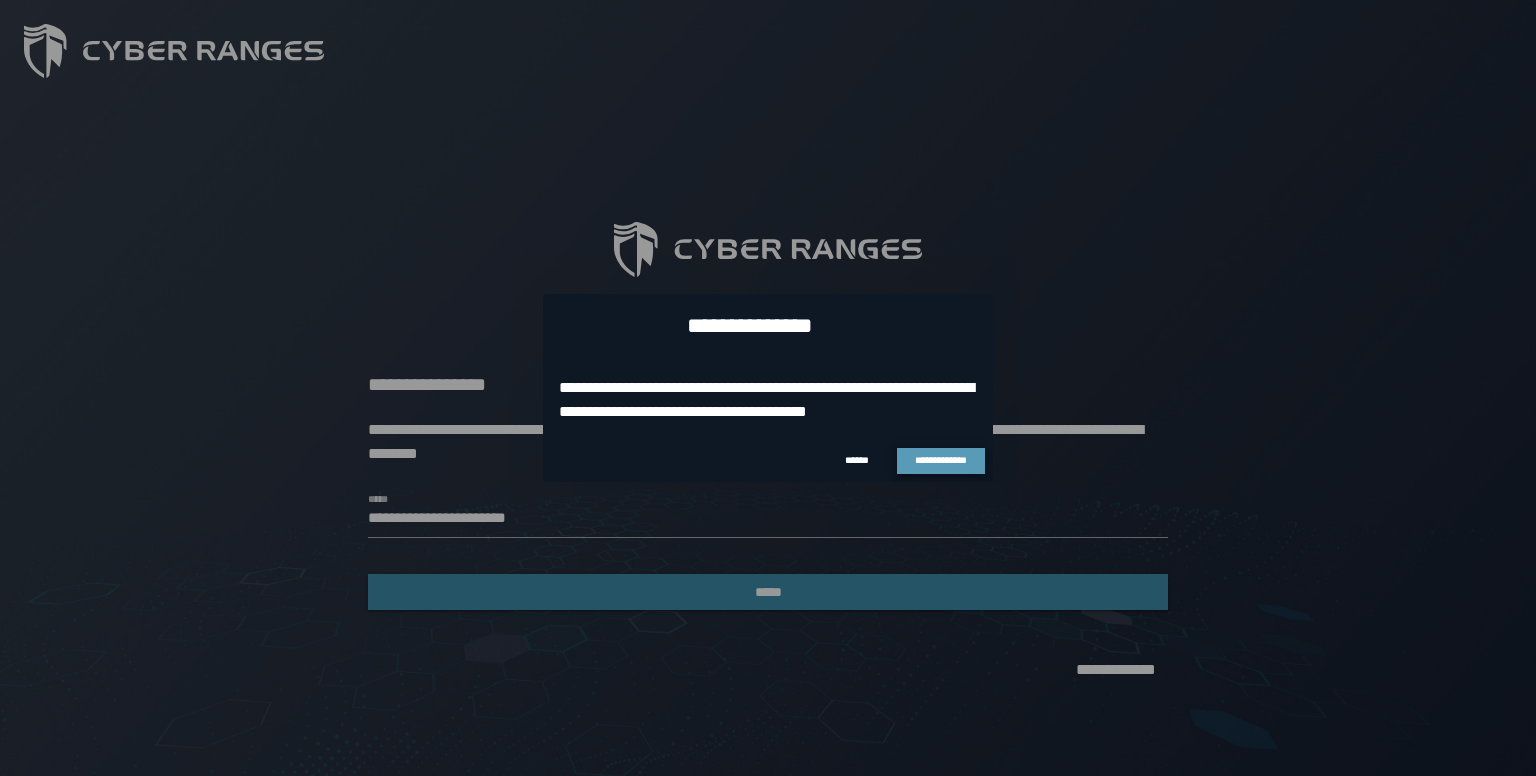 click on "**********" at bounding box center [941, 460] 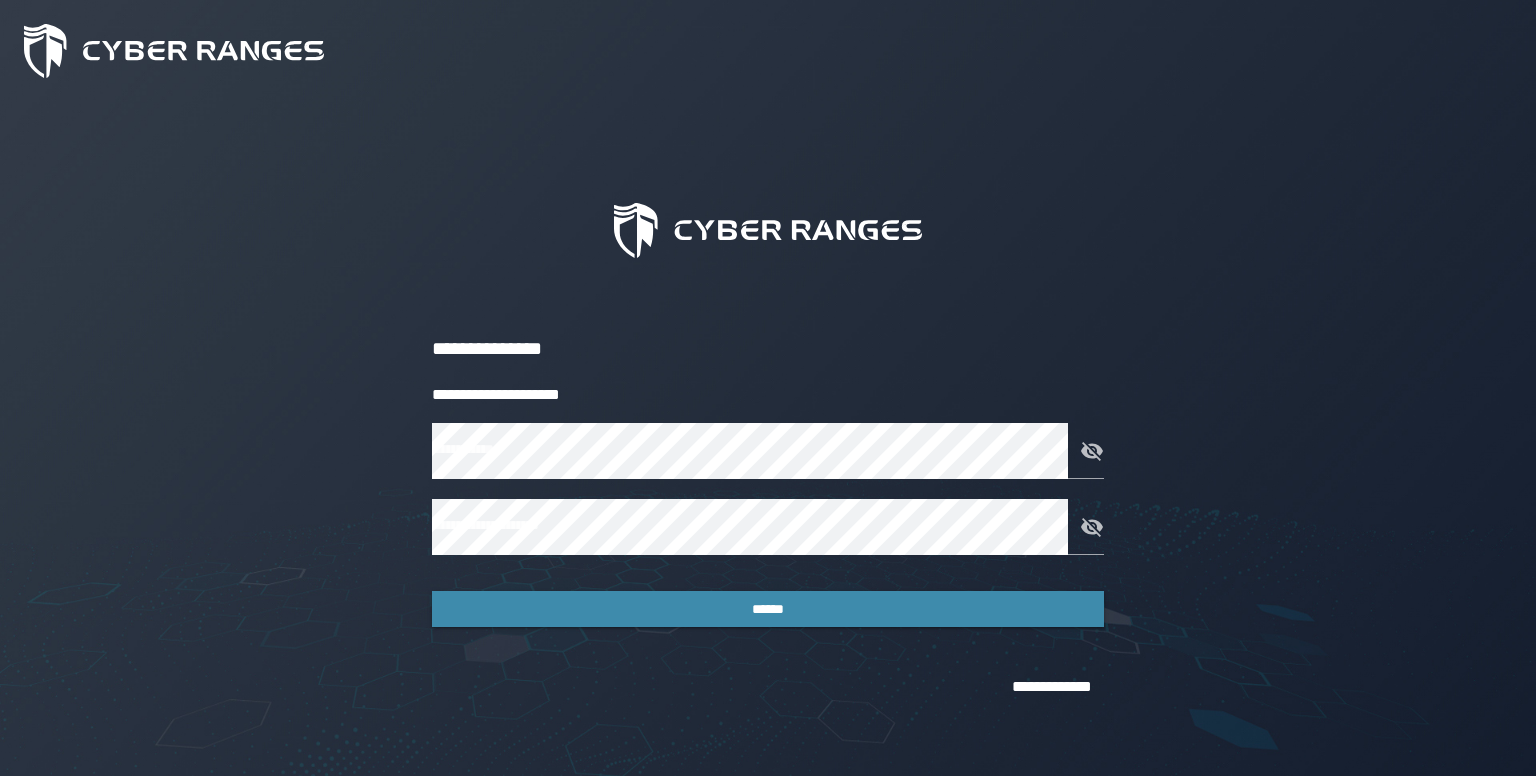 scroll, scrollTop: 0, scrollLeft: 0, axis: both 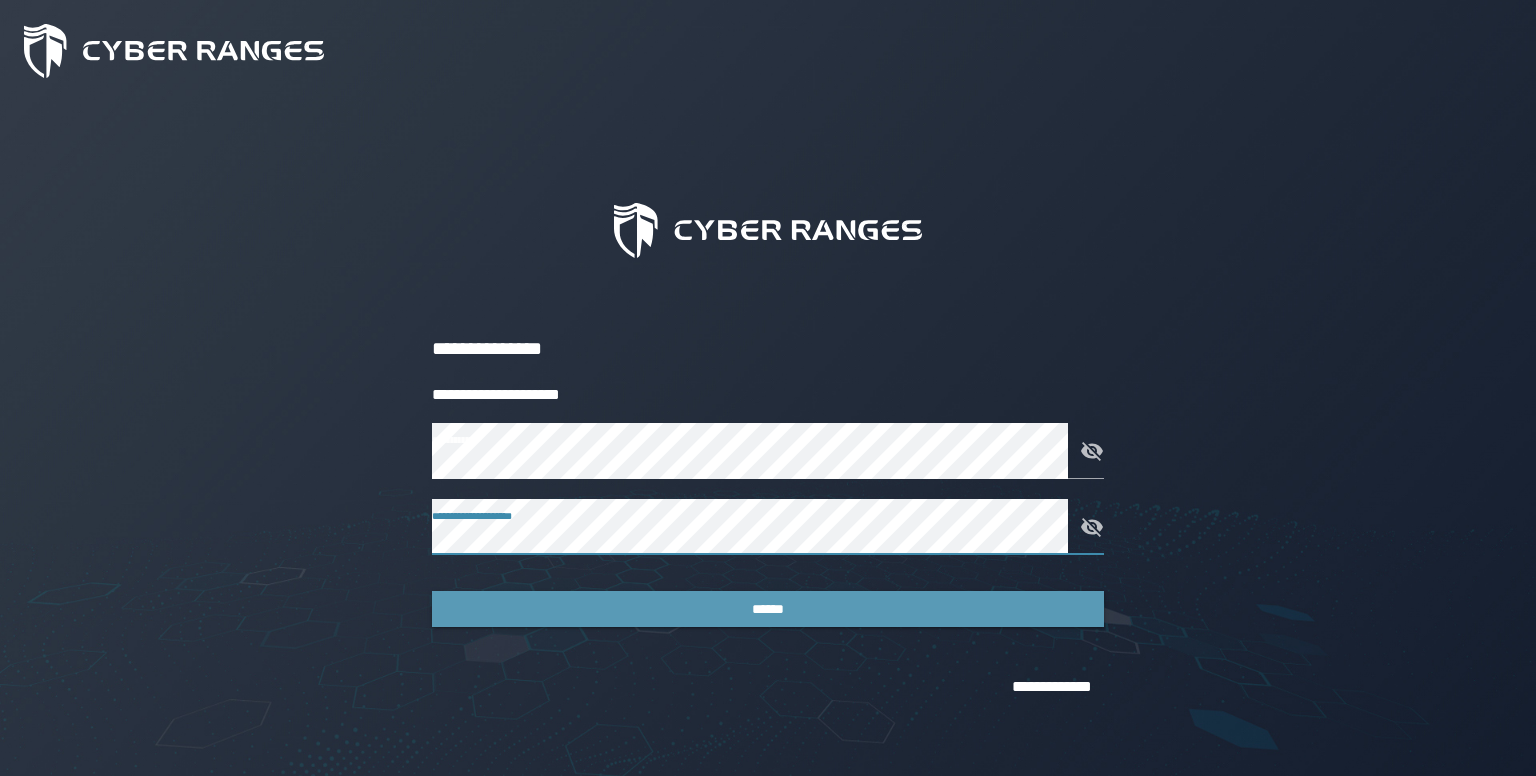 click on "******" at bounding box center [768, 609] 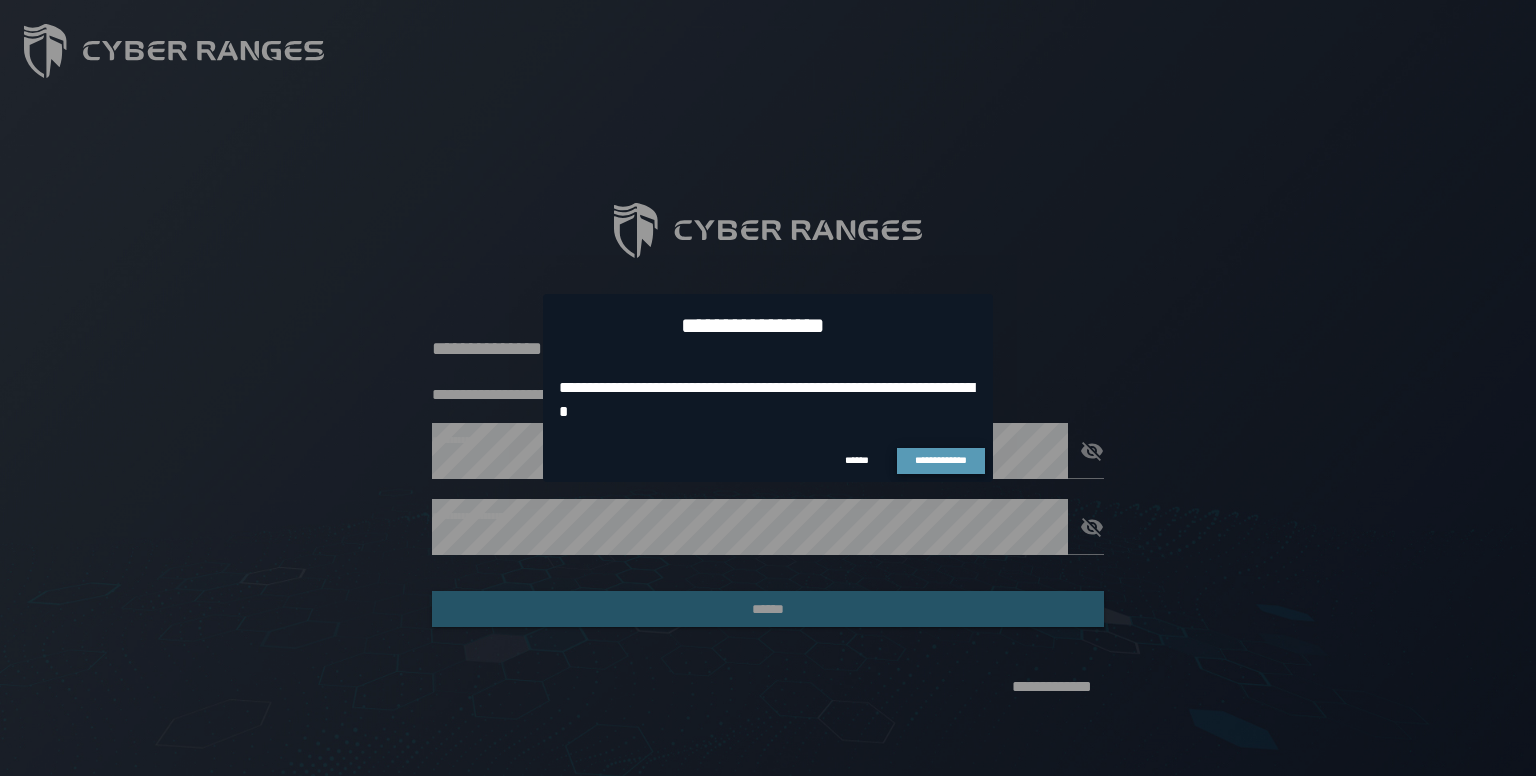click on "**********" at bounding box center [941, 460] 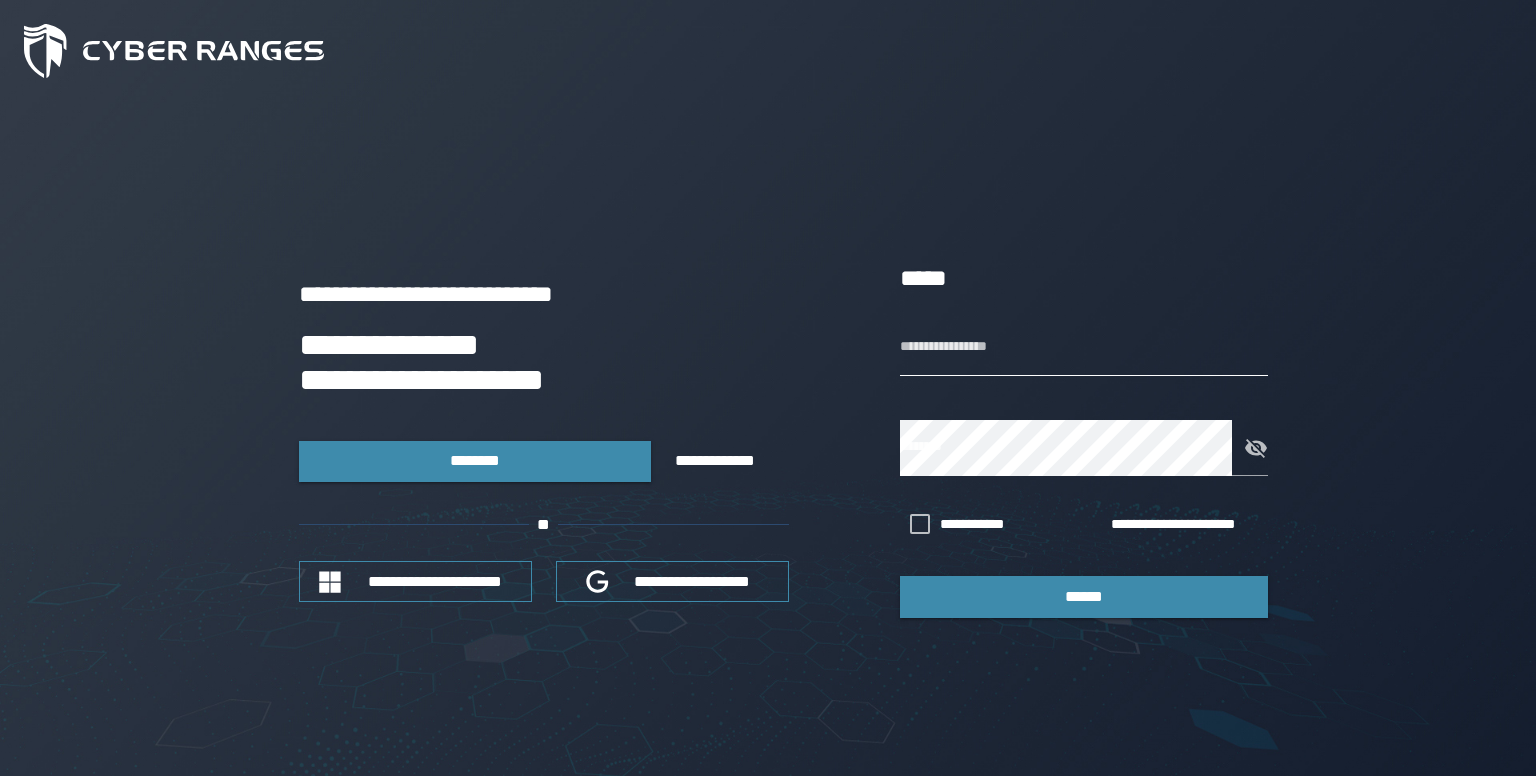 click on "**********" at bounding box center (1084, 348) 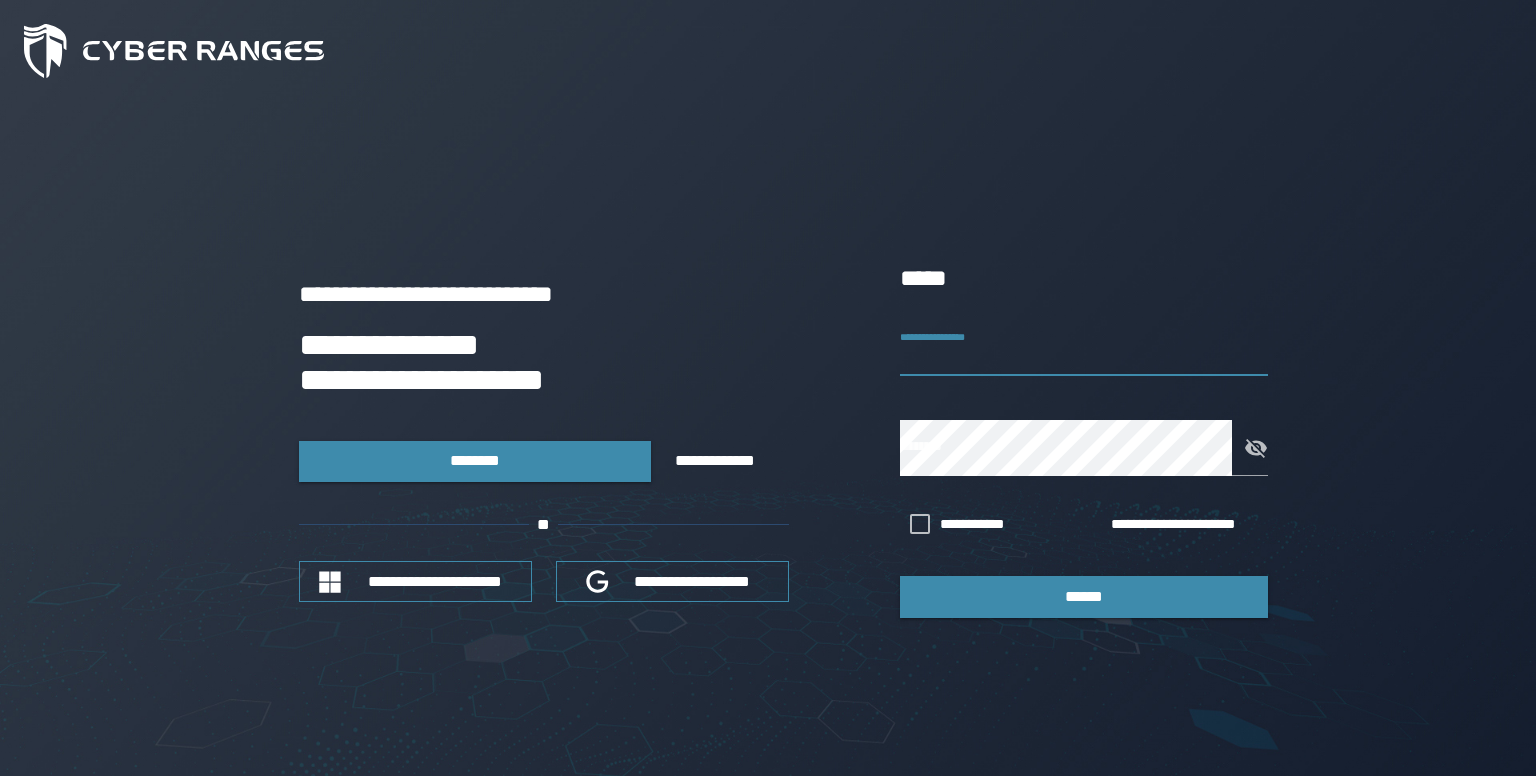 type on "**********" 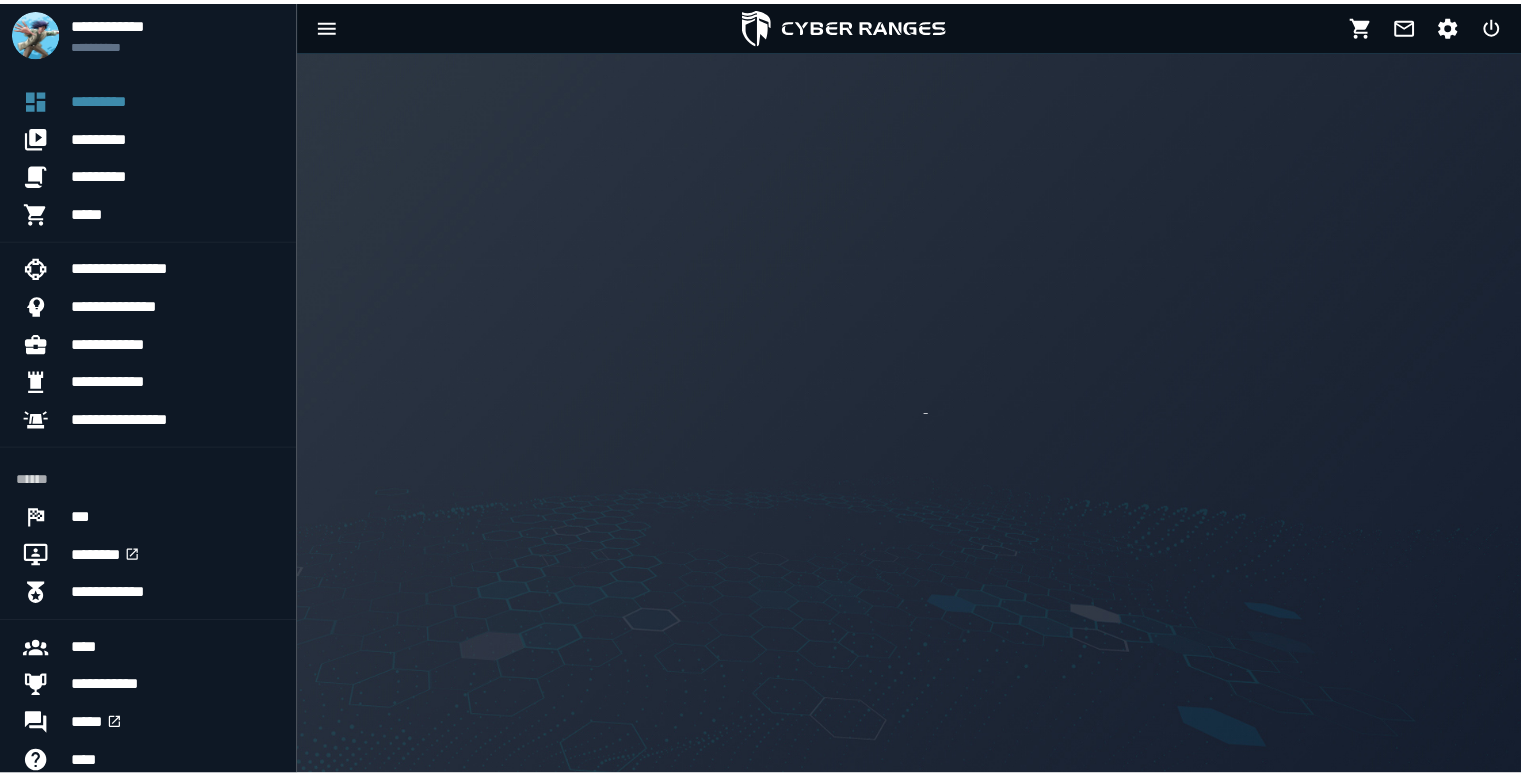 scroll, scrollTop: 0, scrollLeft: 0, axis: both 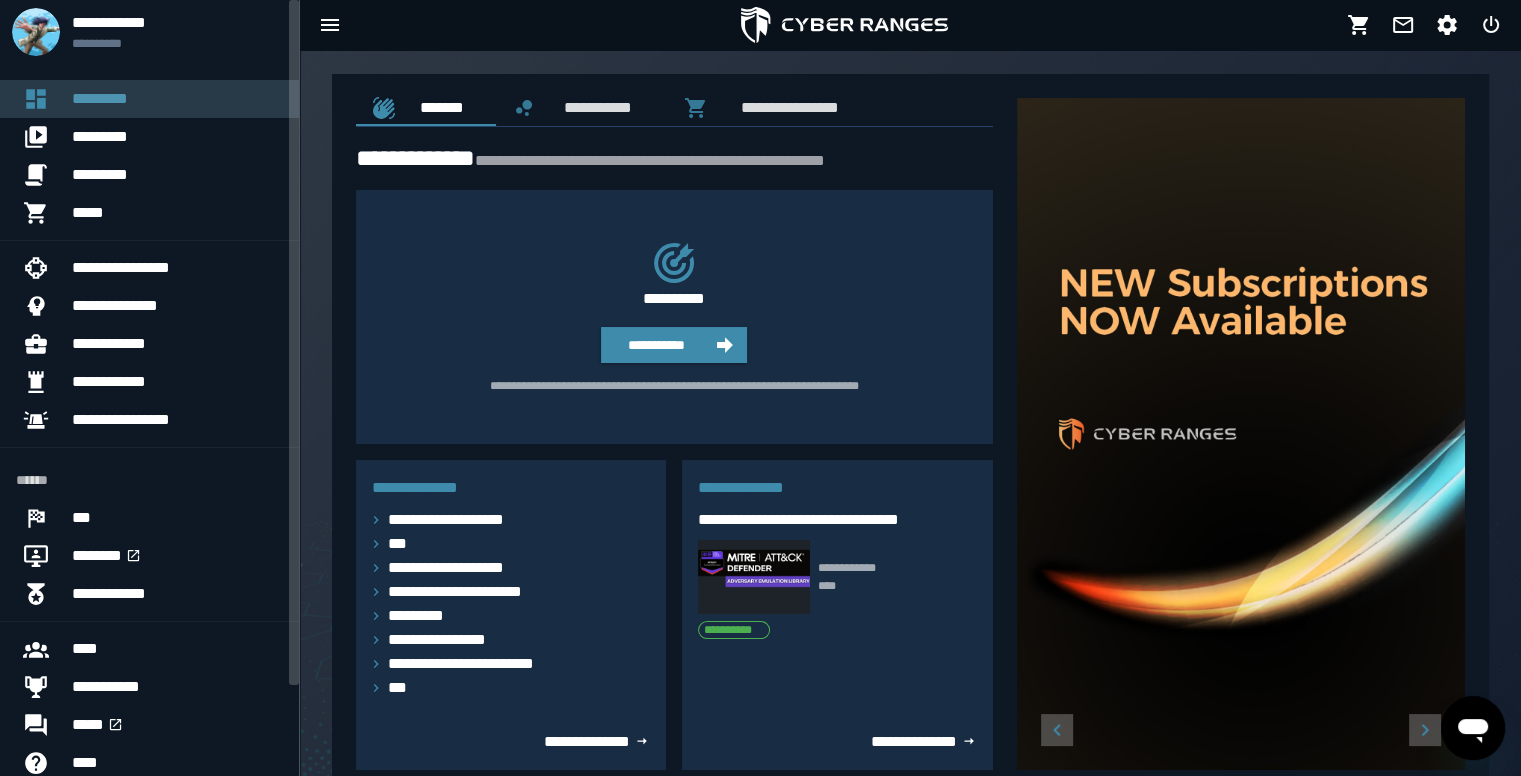 click on "*********" at bounding box center (177, 99) 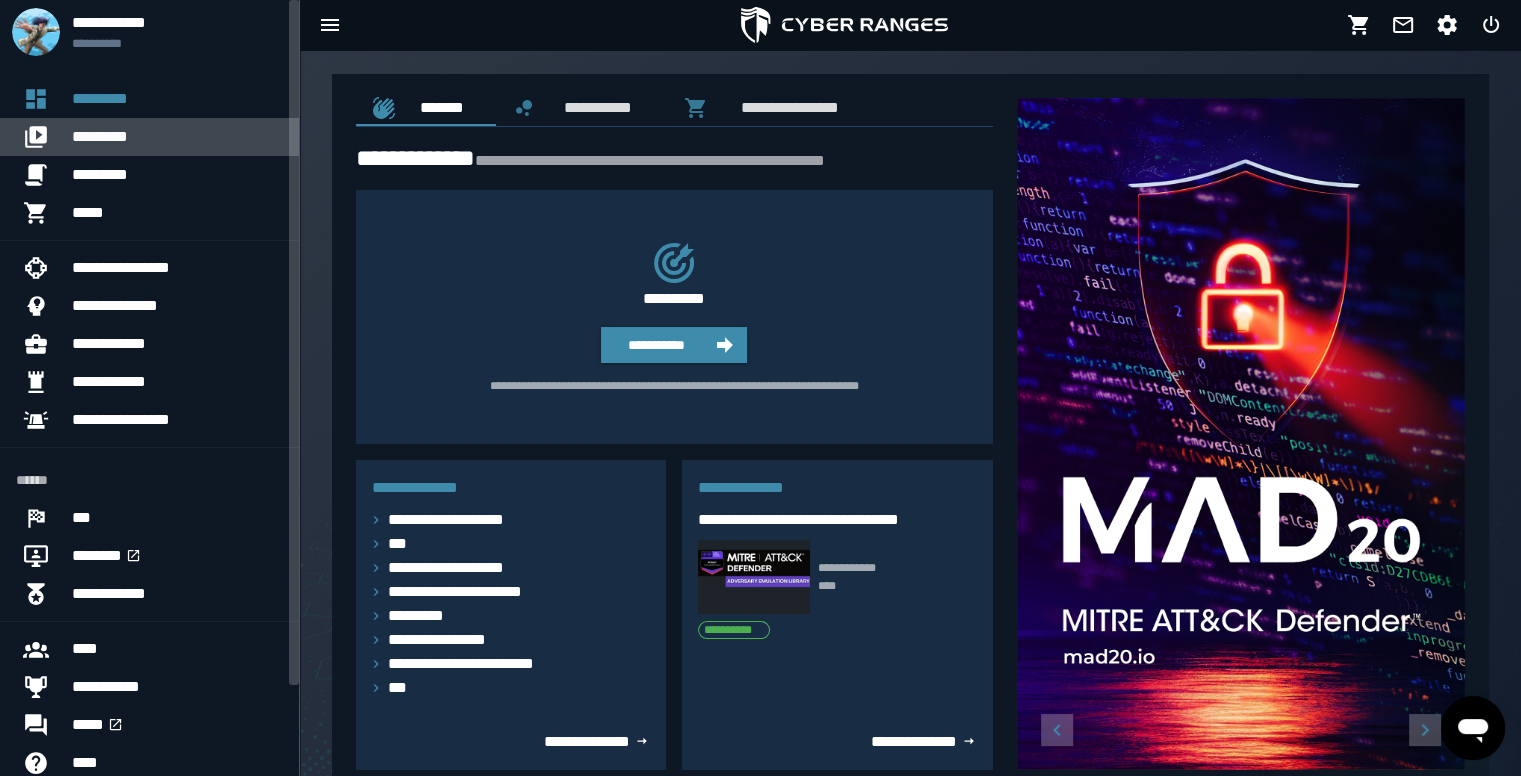 click on "*********" at bounding box center (177, 137) 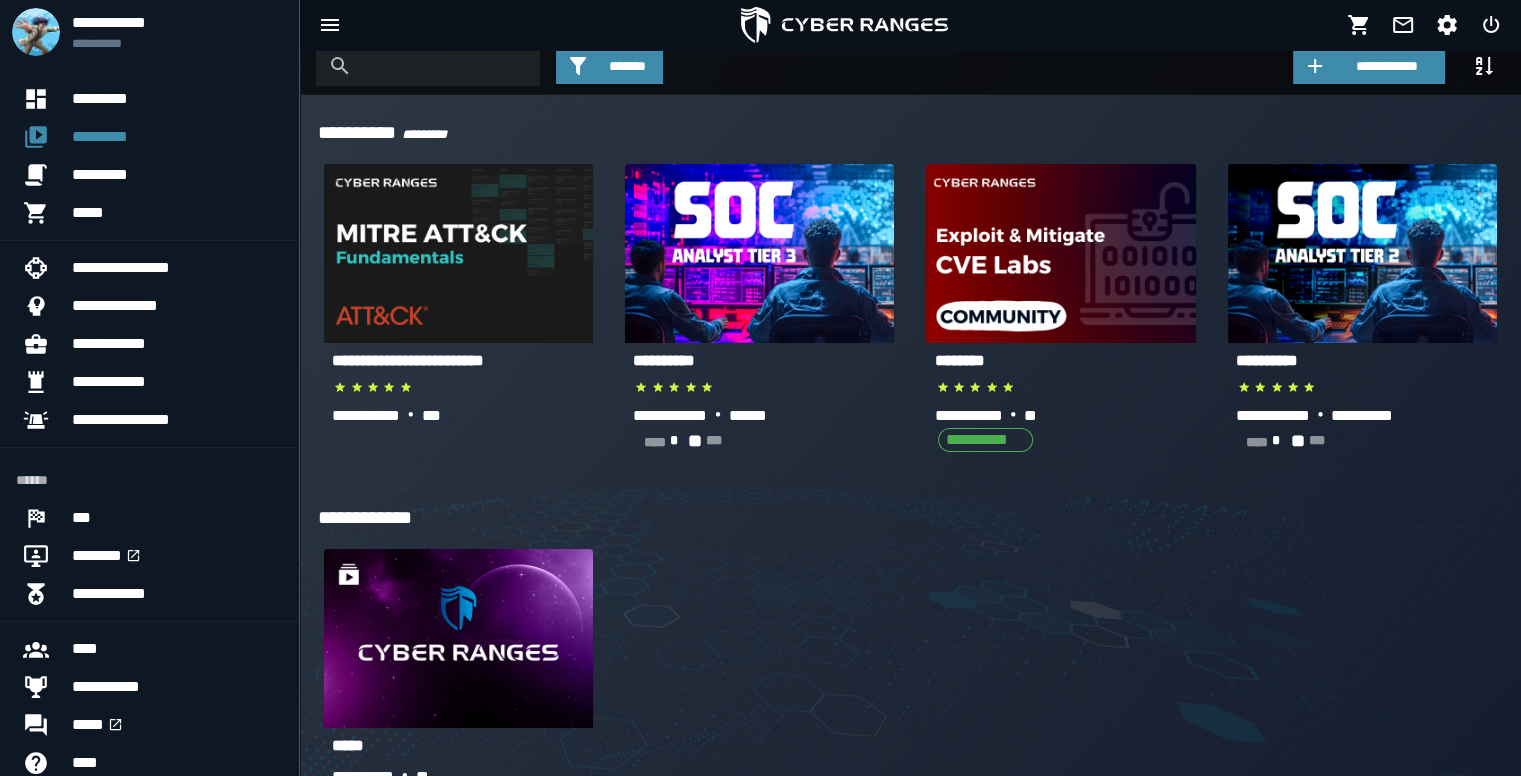 scroll, scrollTop: 0, scrollLeft: 0, axis: both 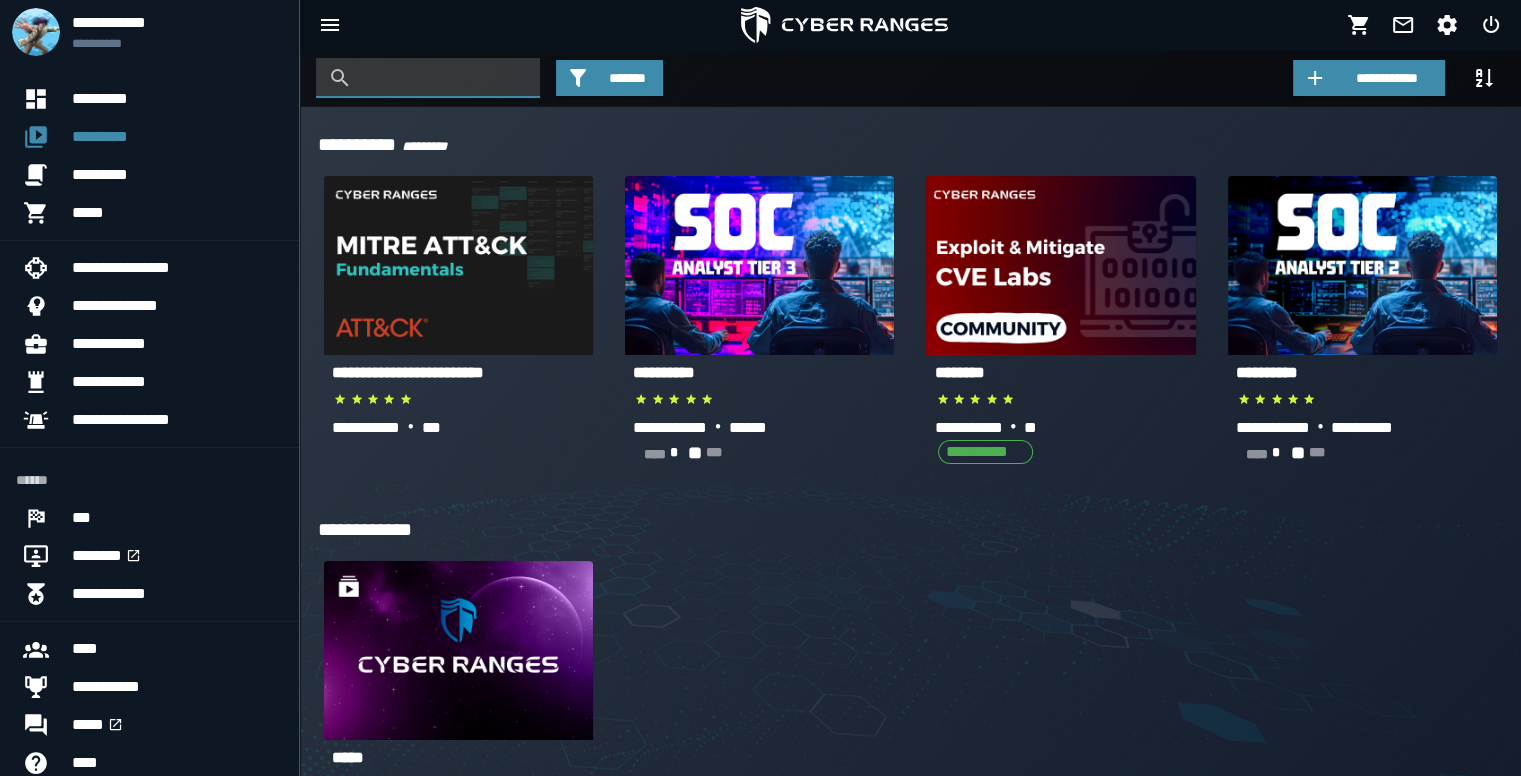 click at bounding box center [443, 78] 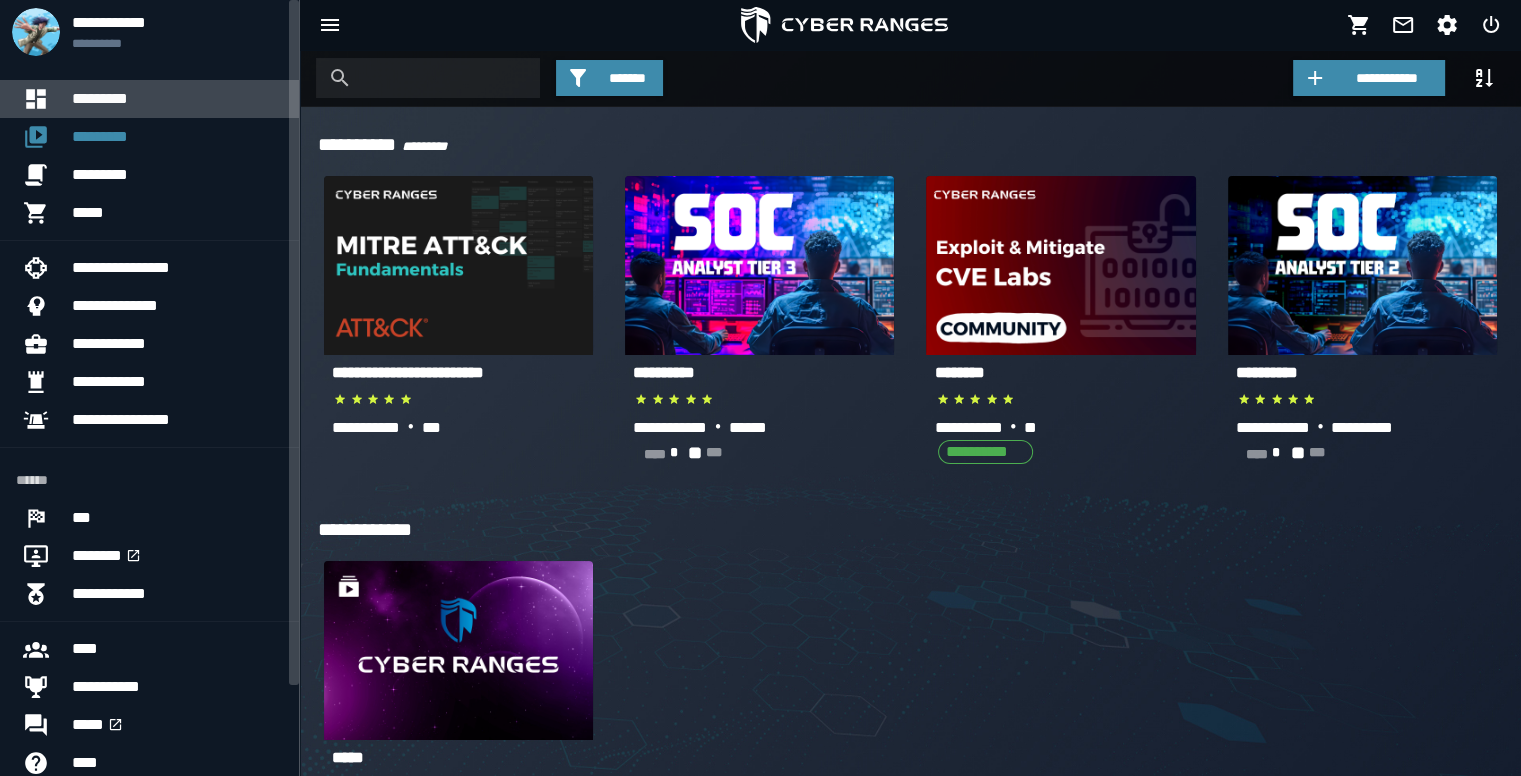 click on "*********" at bounding box center (177, 99) 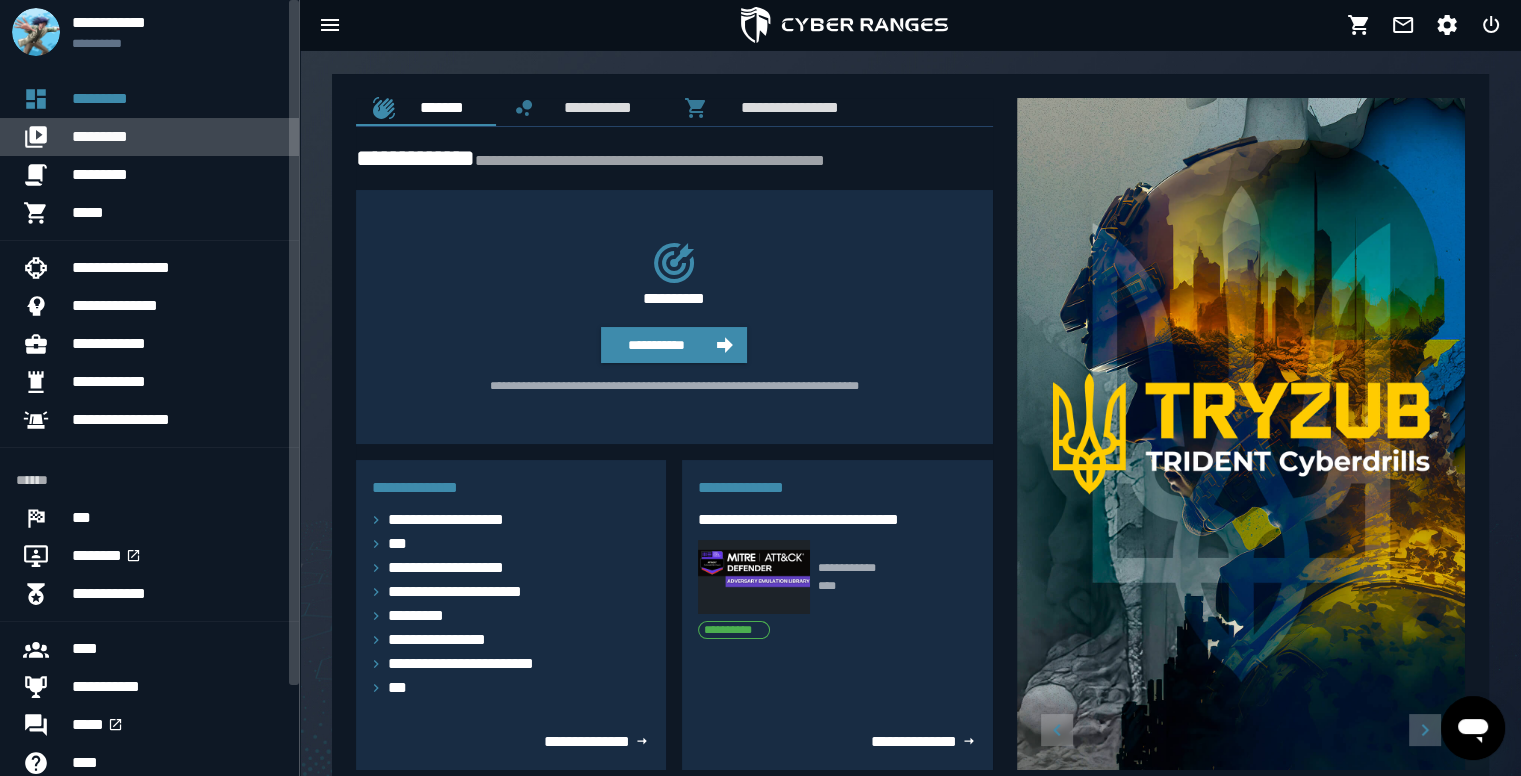 click on "*********" at bounding box center (177, 137) 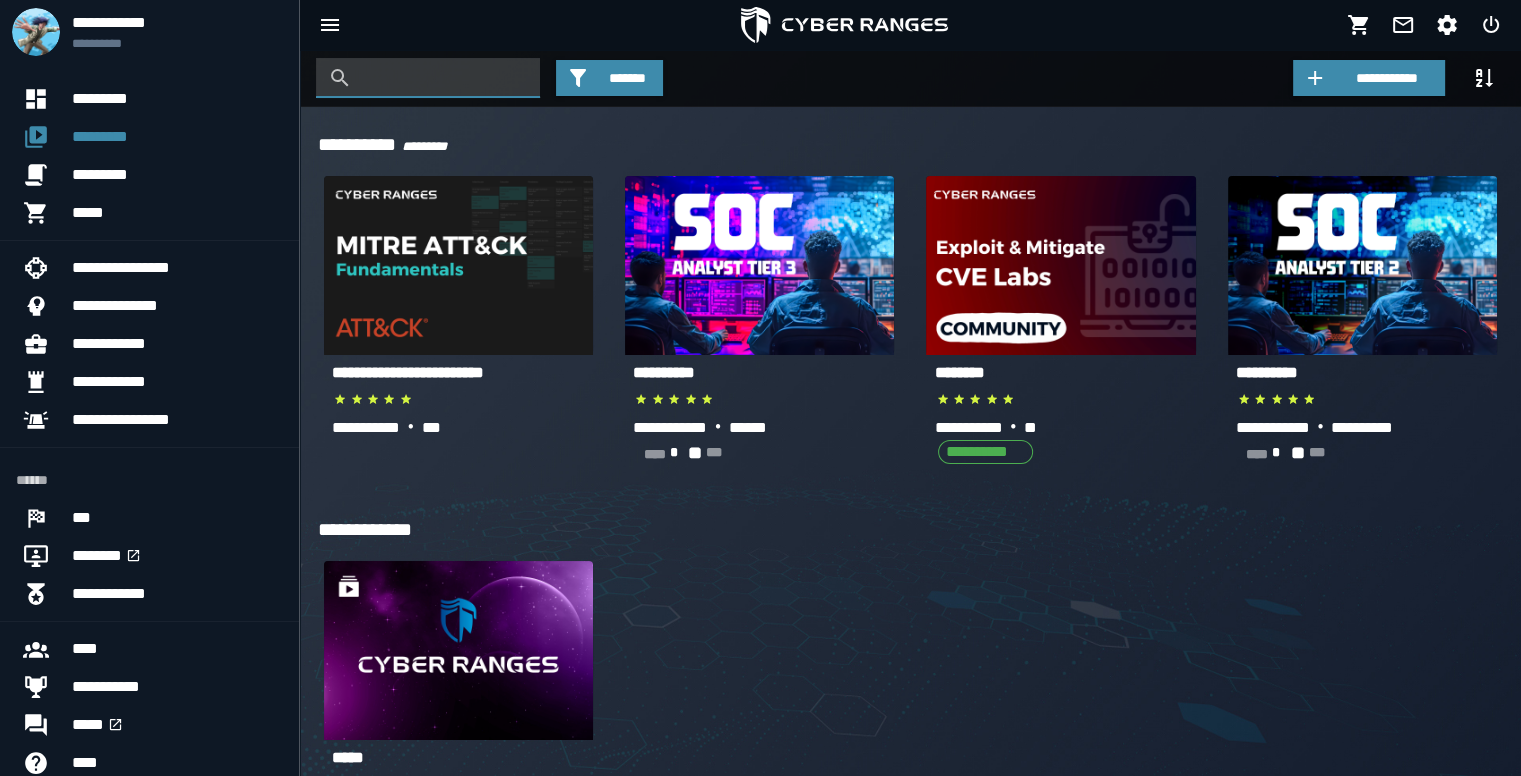 click at bounding box center (443, 78) 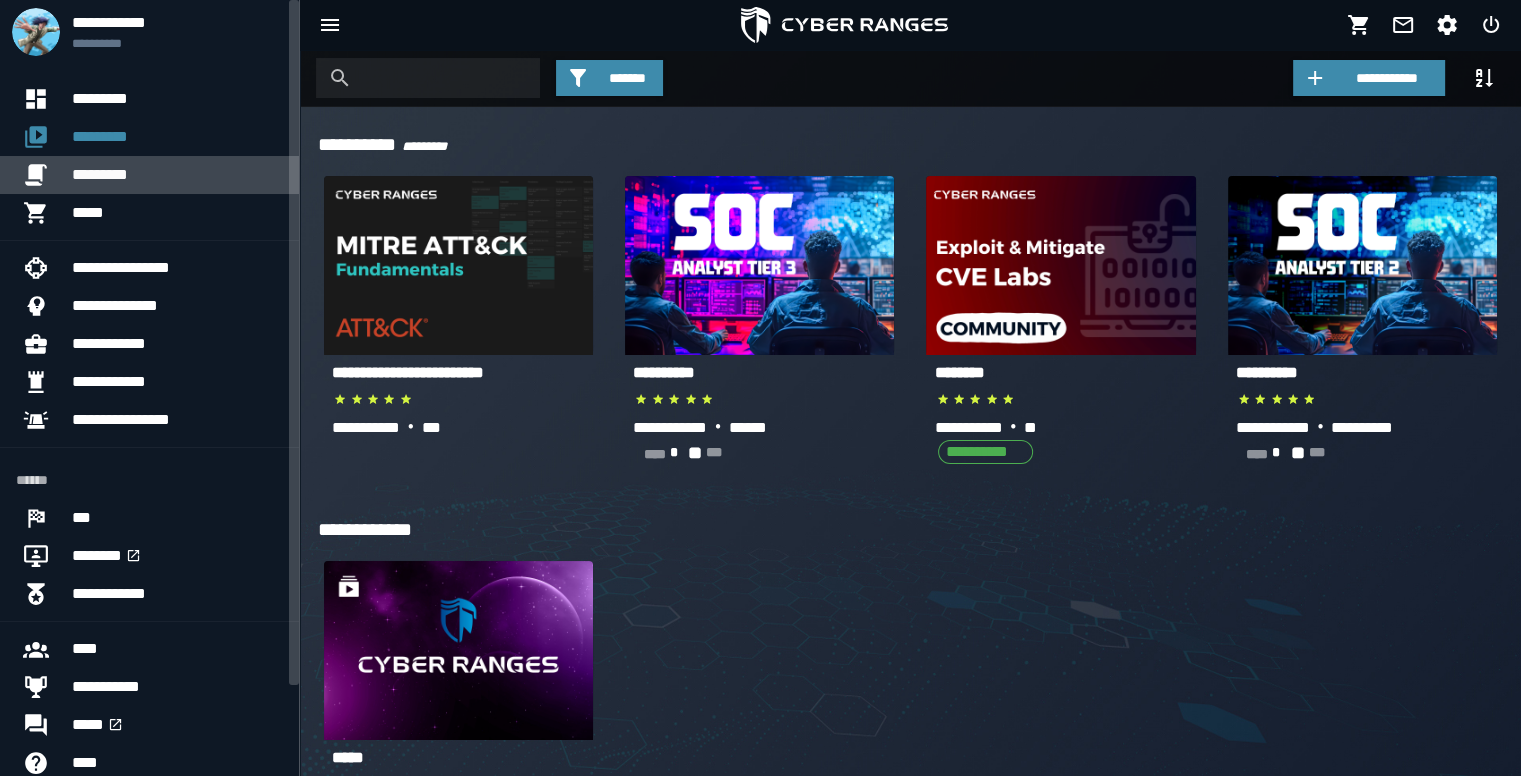 click on "*********" at bounding box center [177, 175] 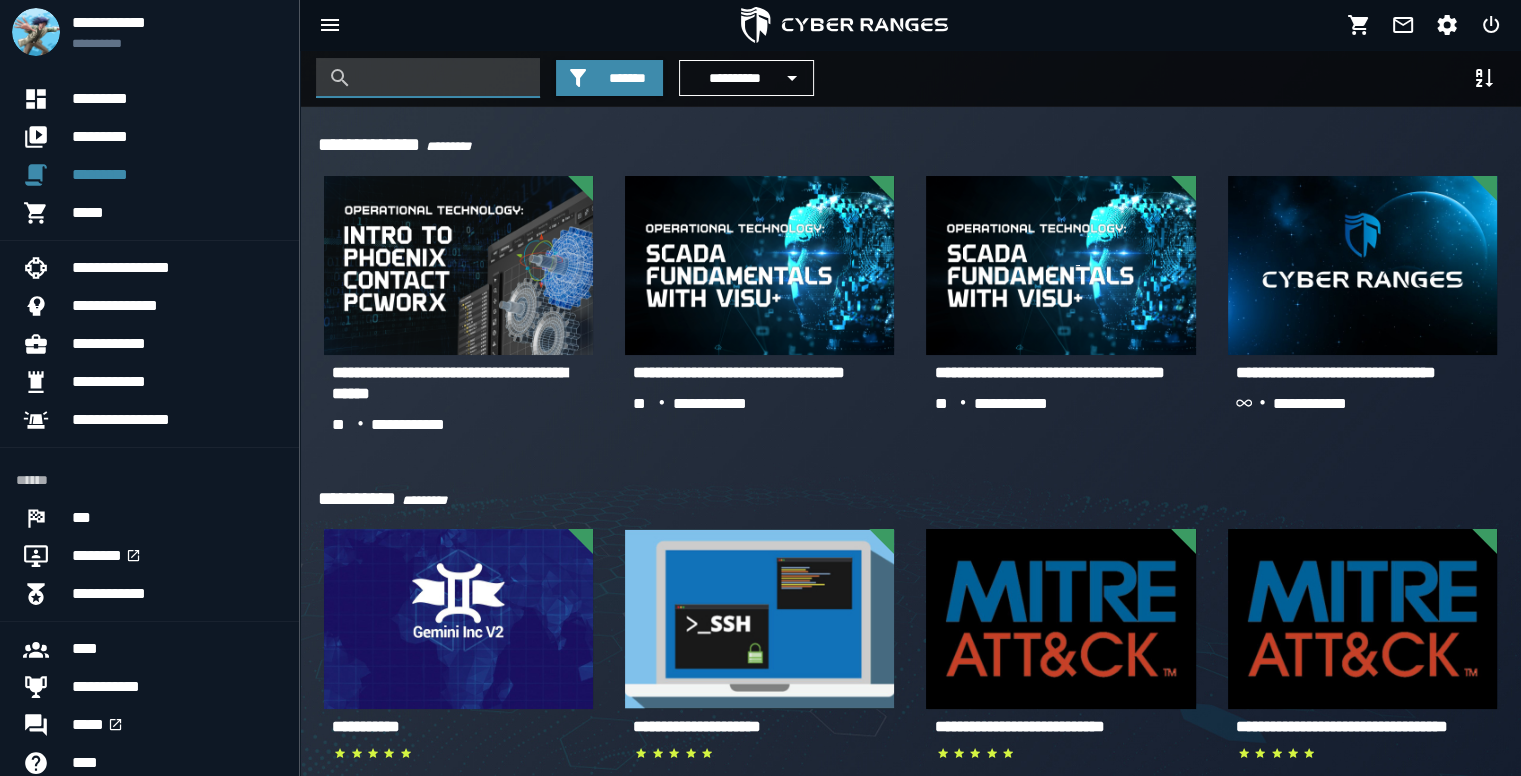 click at bounding box center [443, 78] 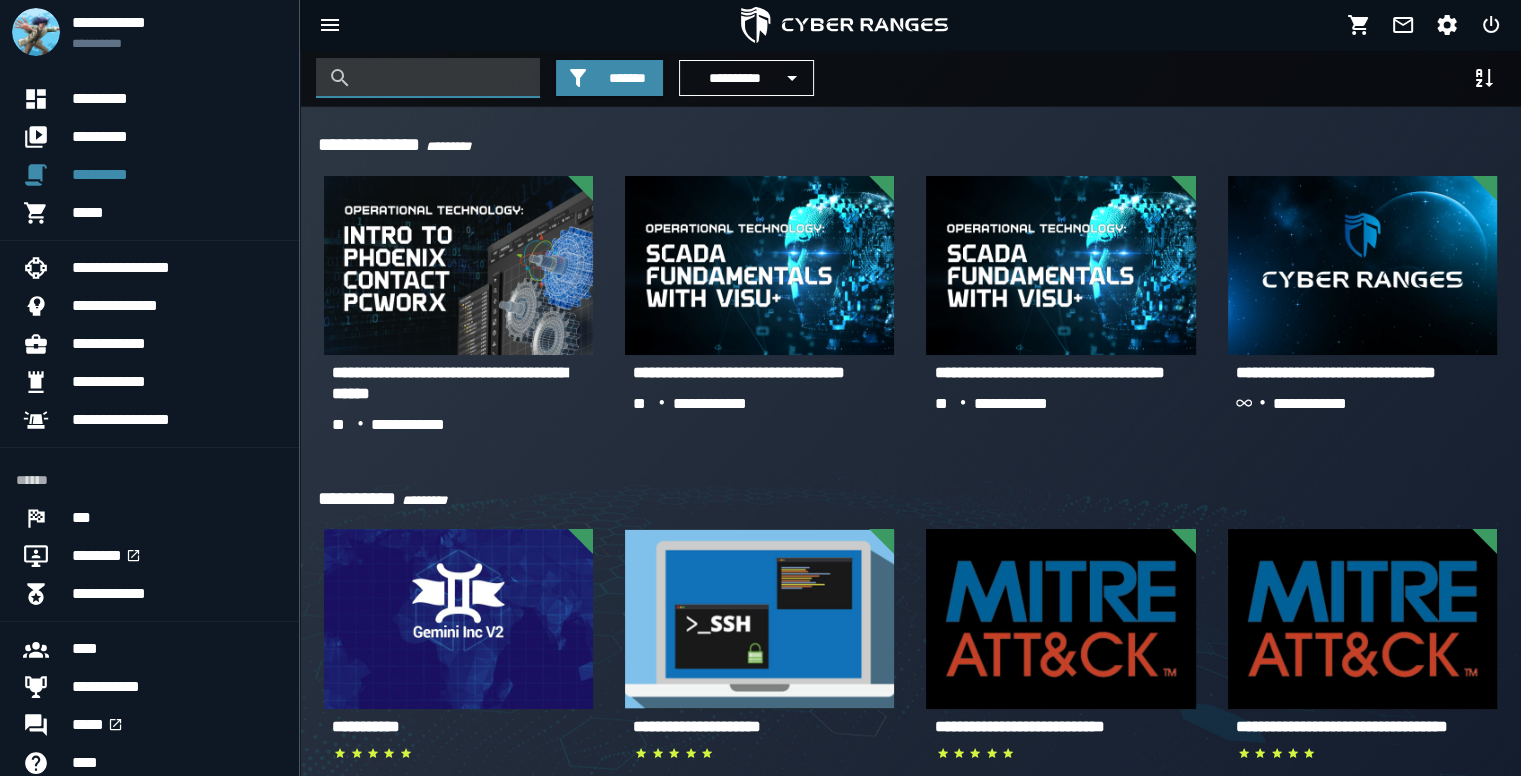 paste on "**********" 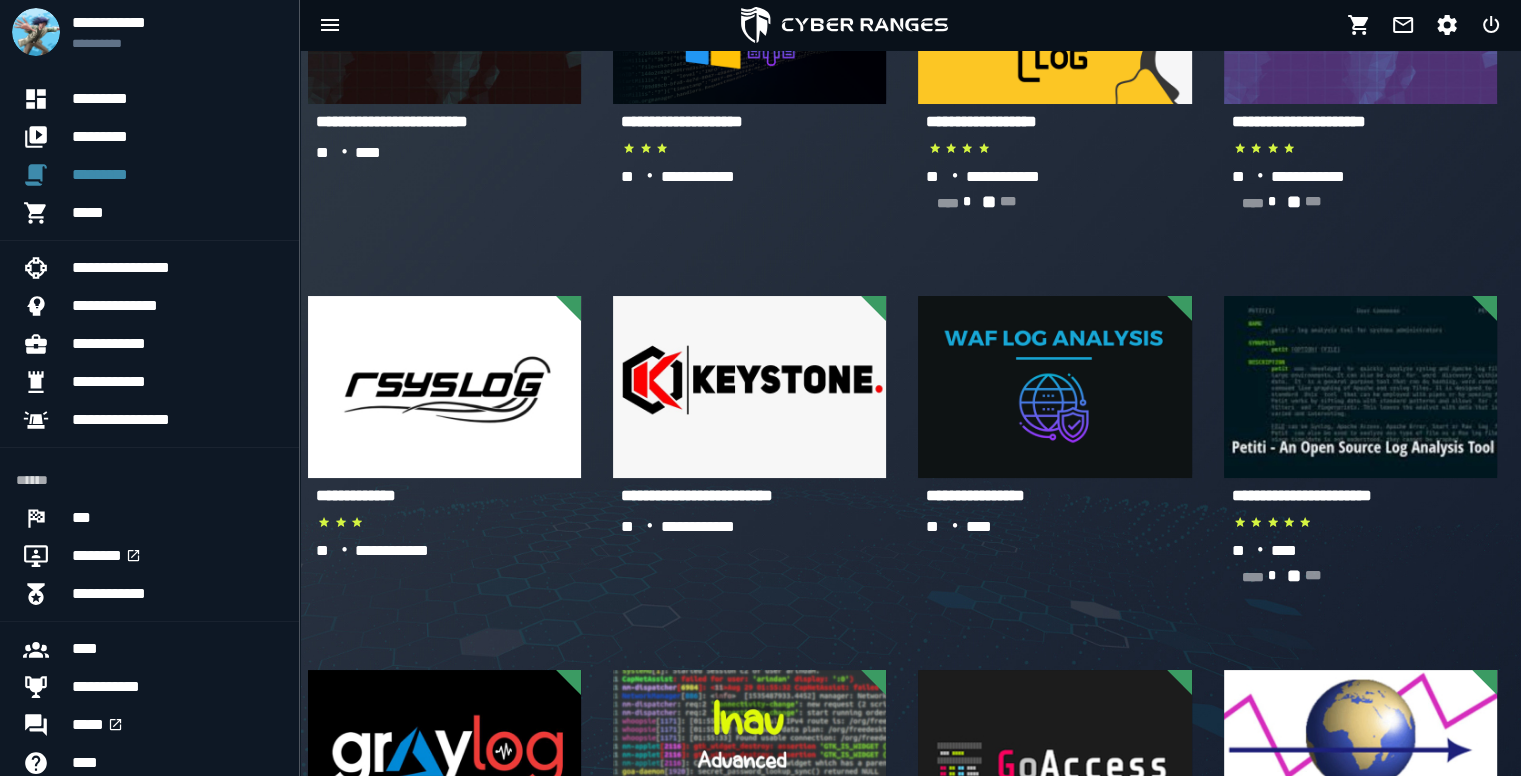 scroll, scrollTop: 0, scrollLeft: 0, axis: both 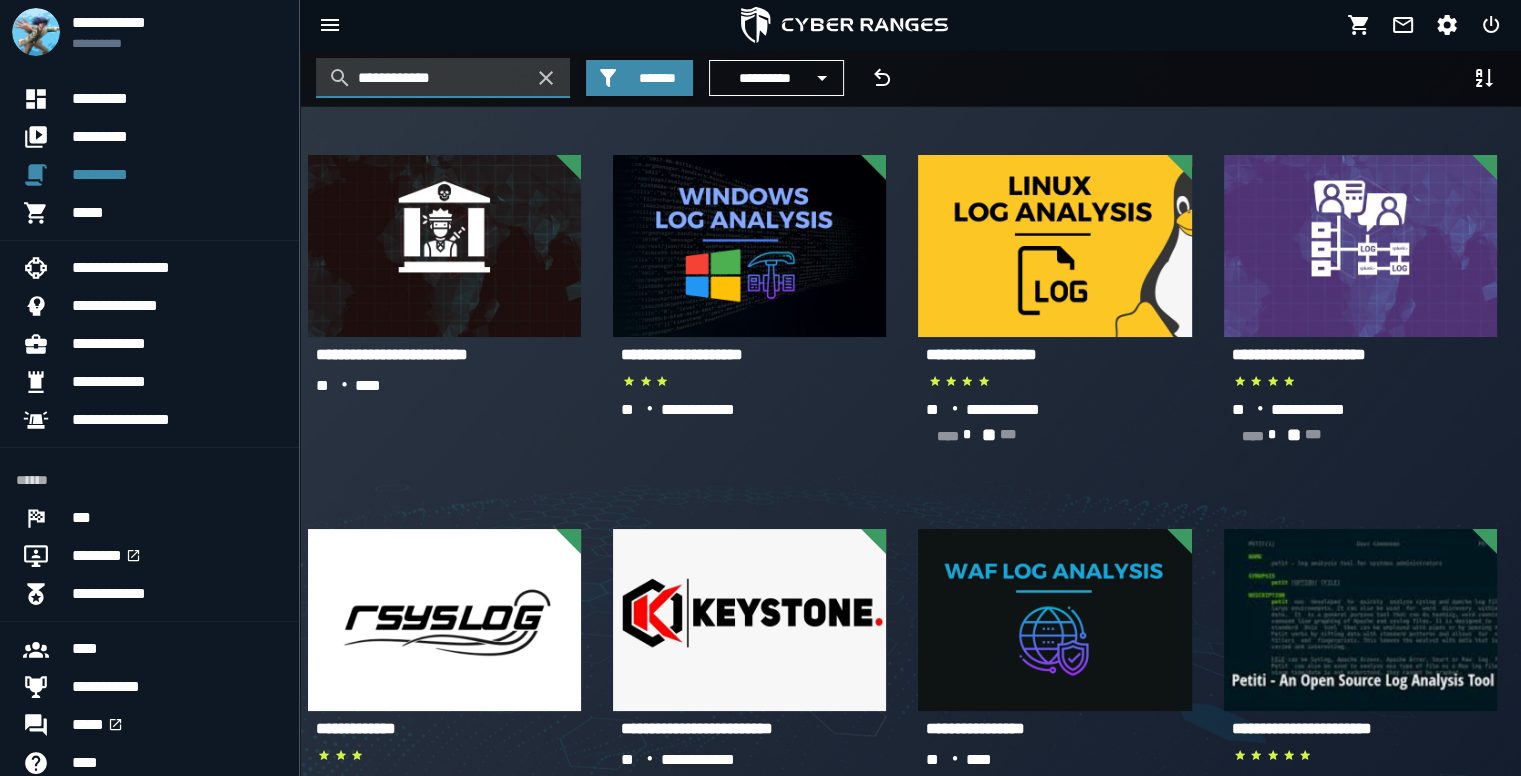 click at bounding box center [343, 78] 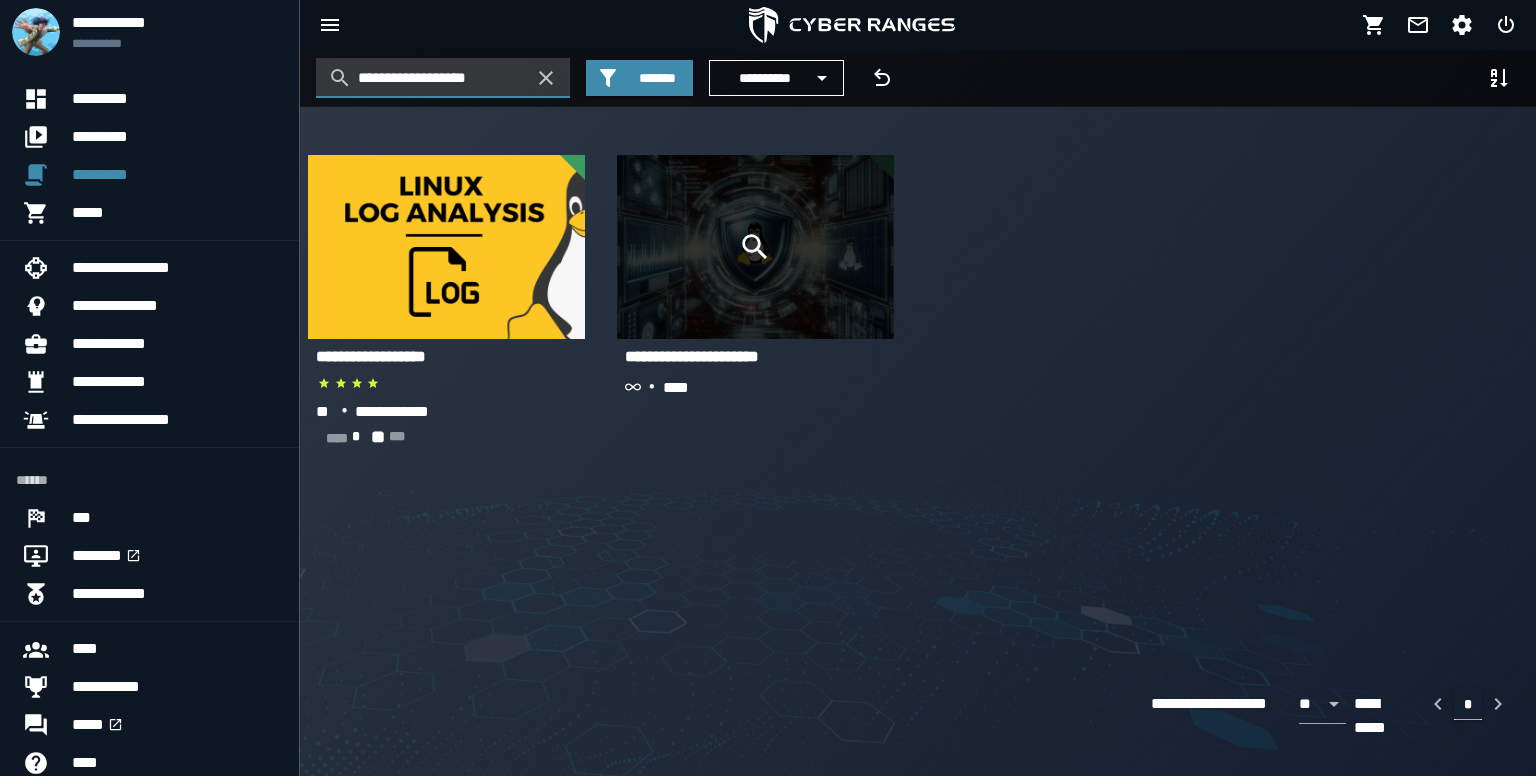 type on "**********" 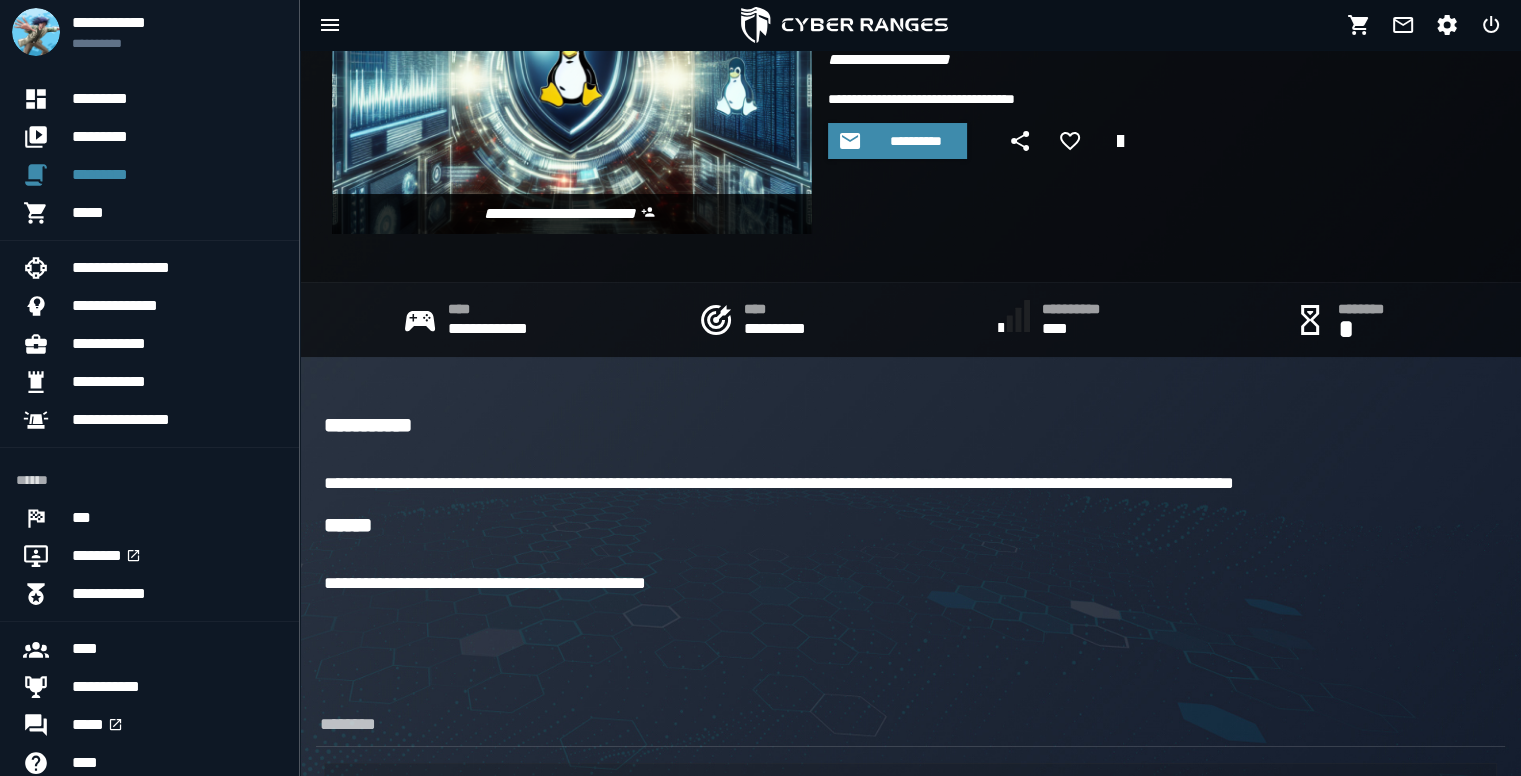 scroll, scrollTop: 0, scrollLeft: 0, axis: both 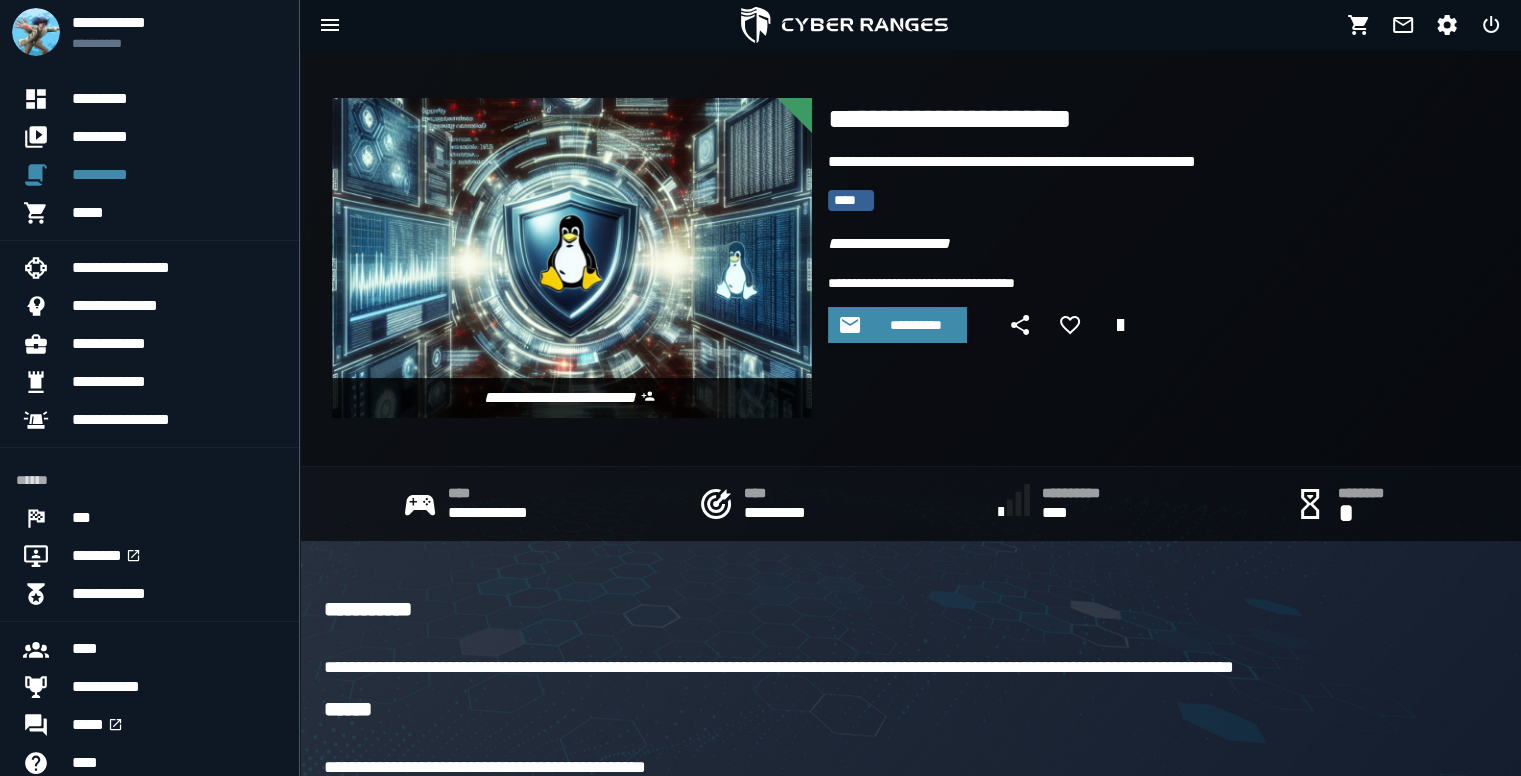 click at bounding box center [572, 258] 